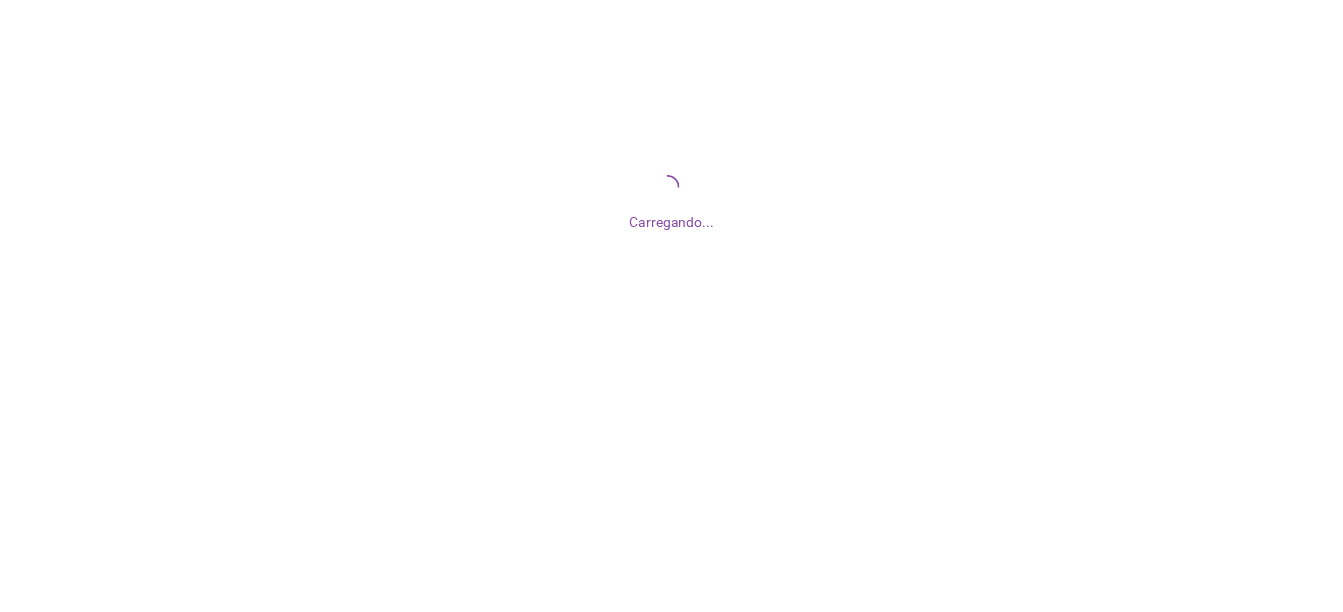 scroll, scrollTop: 0, scrollLeft: 0, axis: both 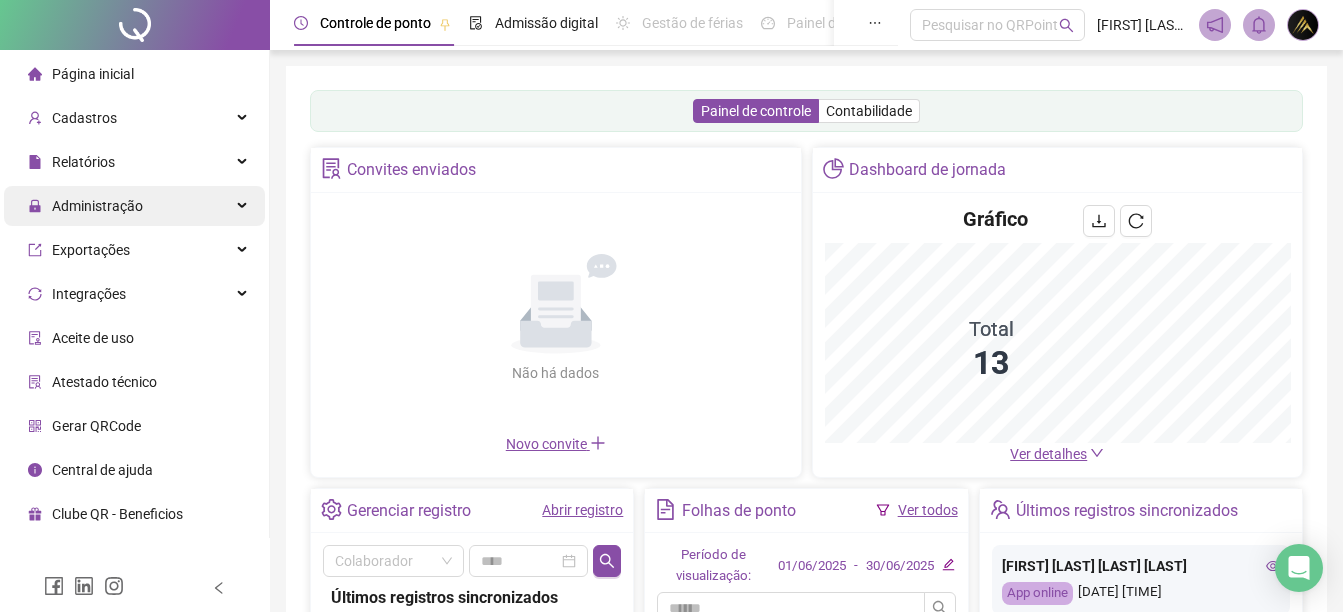 click on "Administração" at bounding box center (85, 206) 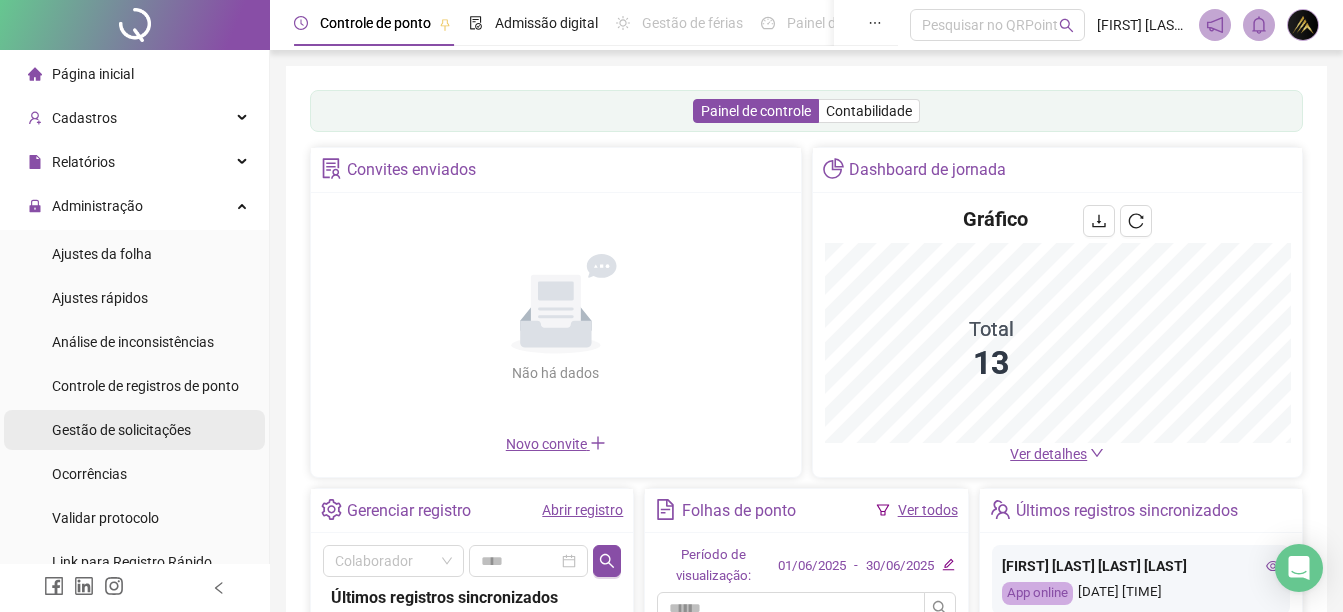 click on "Gestão de solicitações" at bounding box center (121, 430) 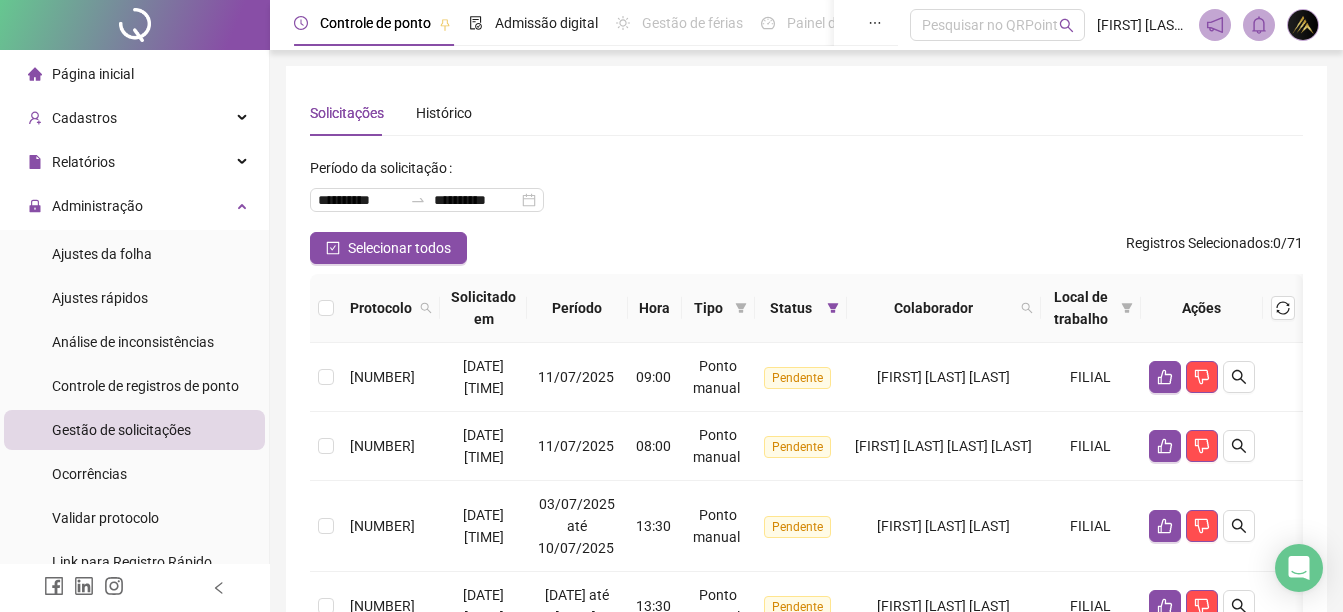 scroll, scrollTop: 58, scrollLeft: 0, axis: vertical 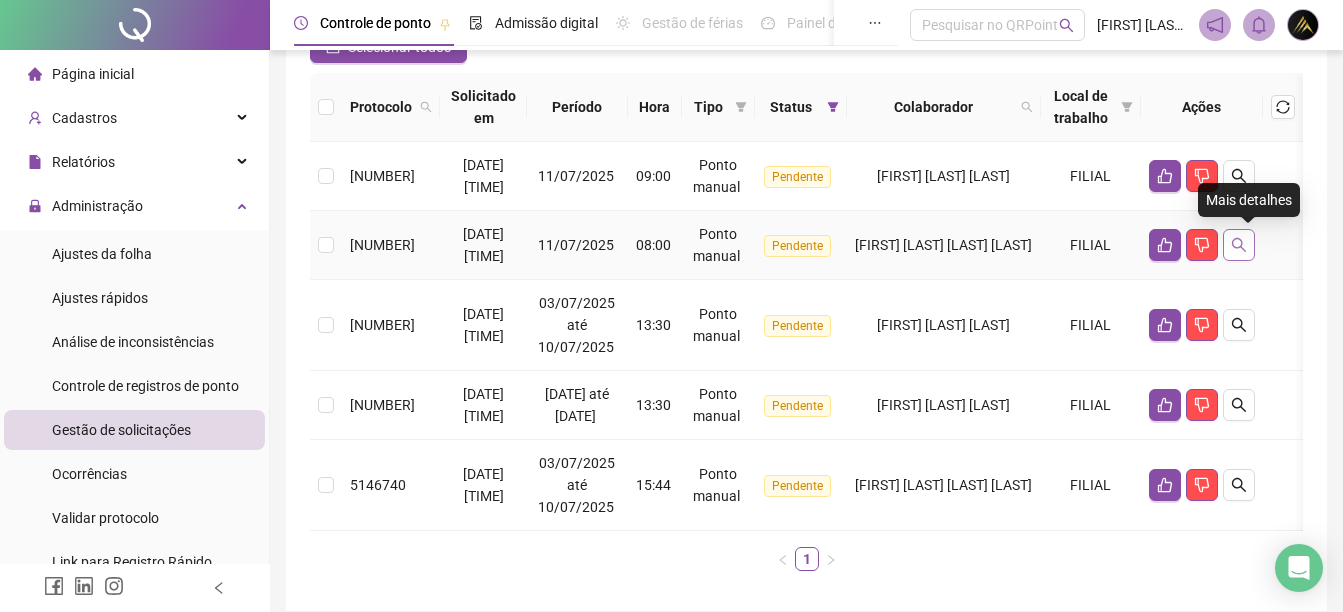 click at bounding box center [1239, 245] 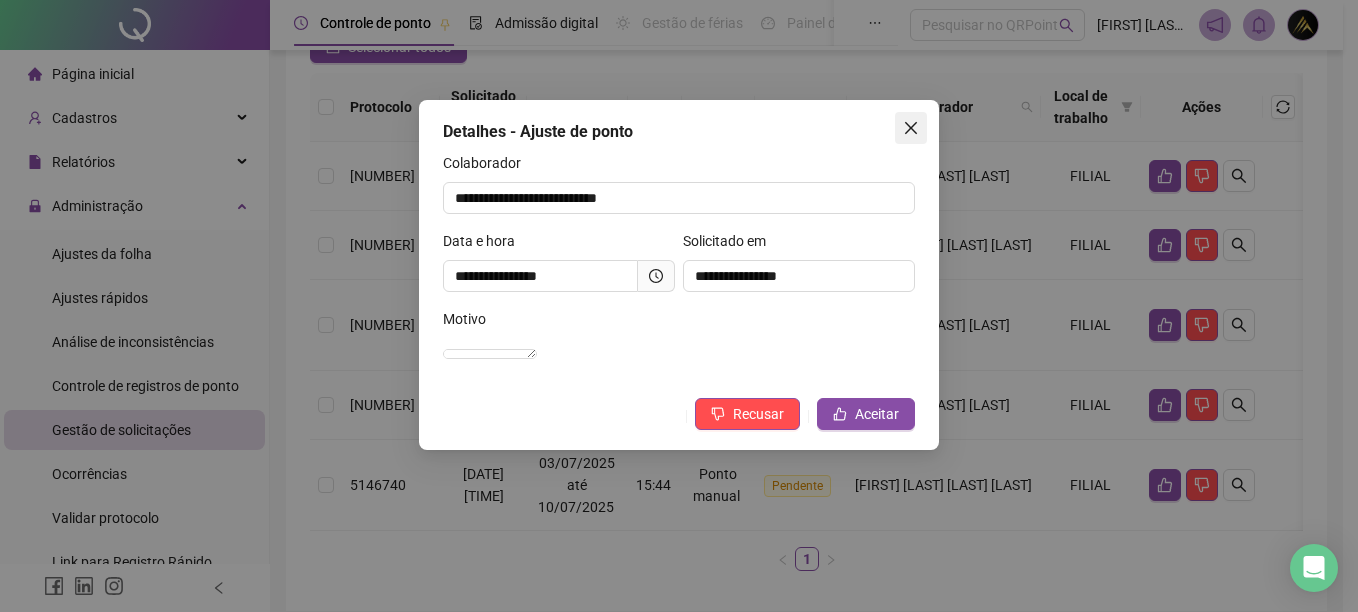 click 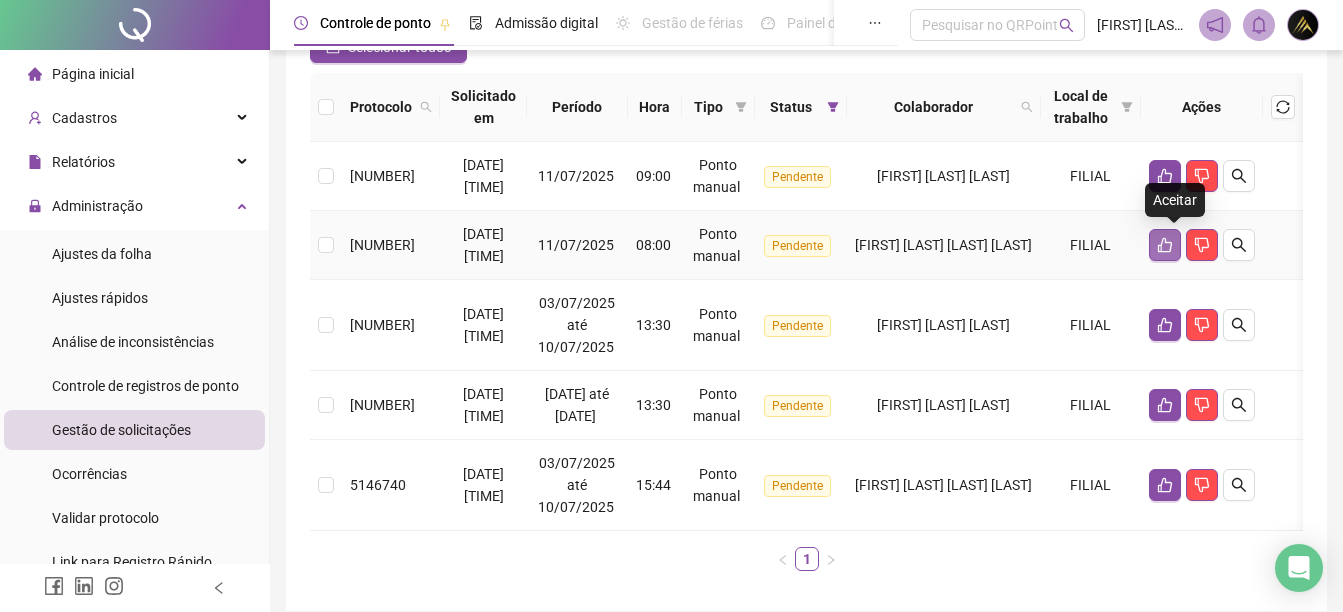 click at bounding box center (1165, 245) 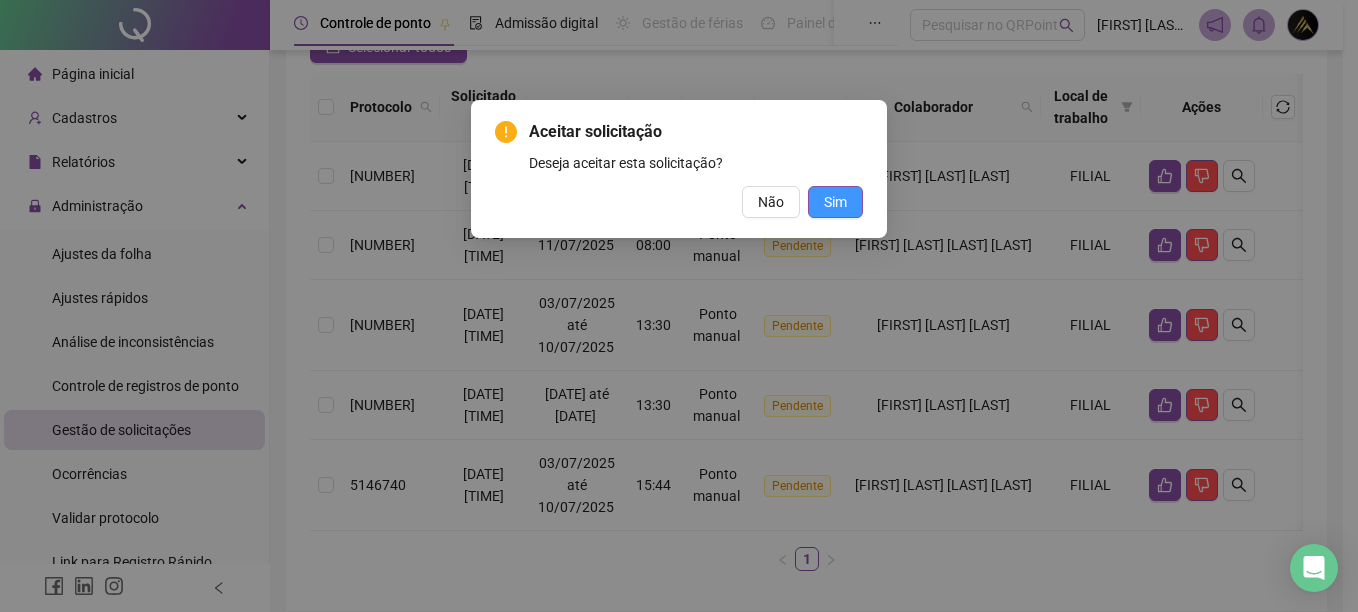 click on "Sim" at bounding box center (835, 202) 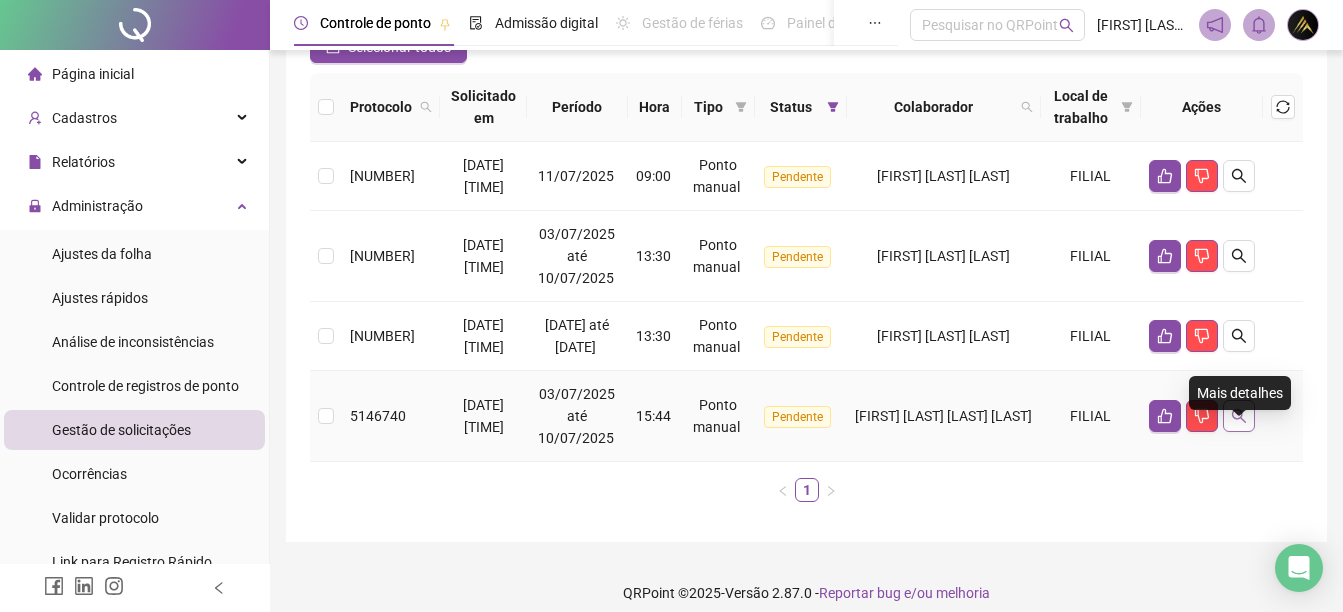 click 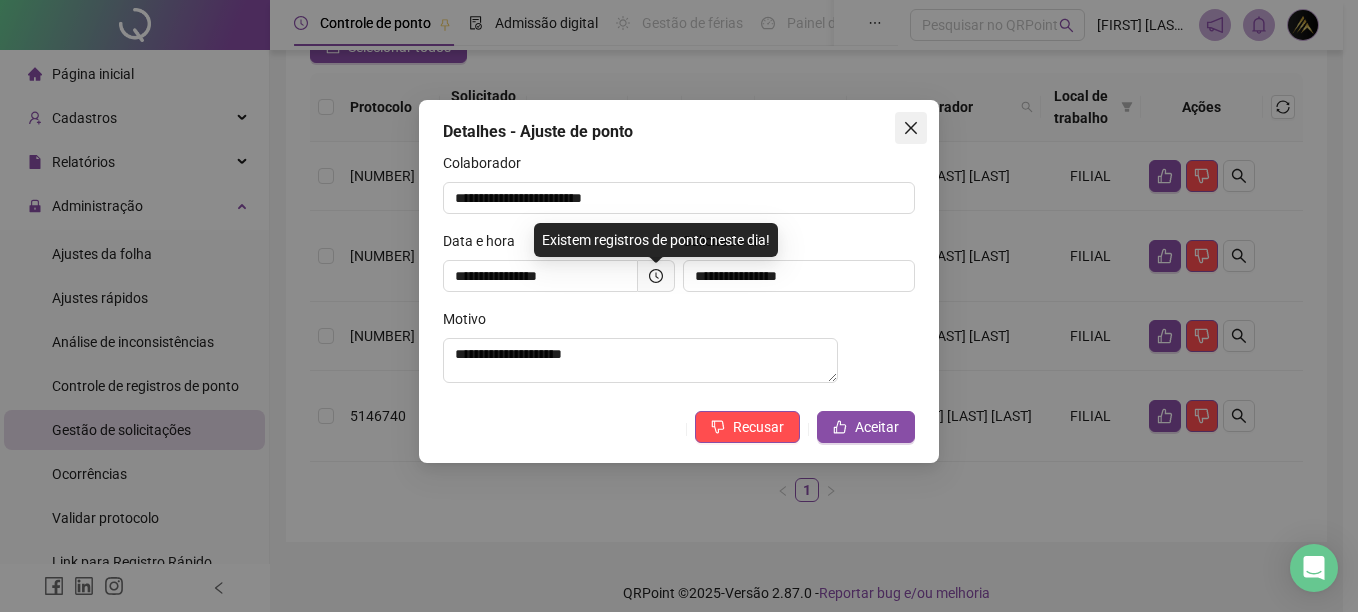 click at bounding box center (911, 128) 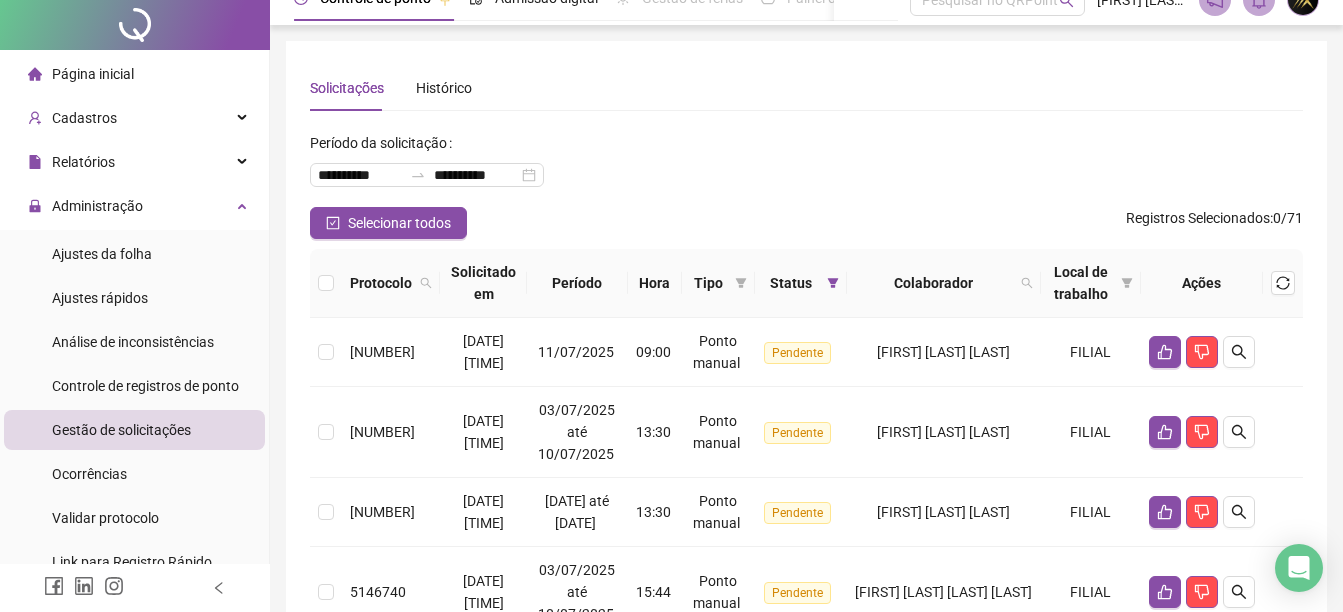 scroll, scrollTop: 0, scrollLeft: 0, axis: both 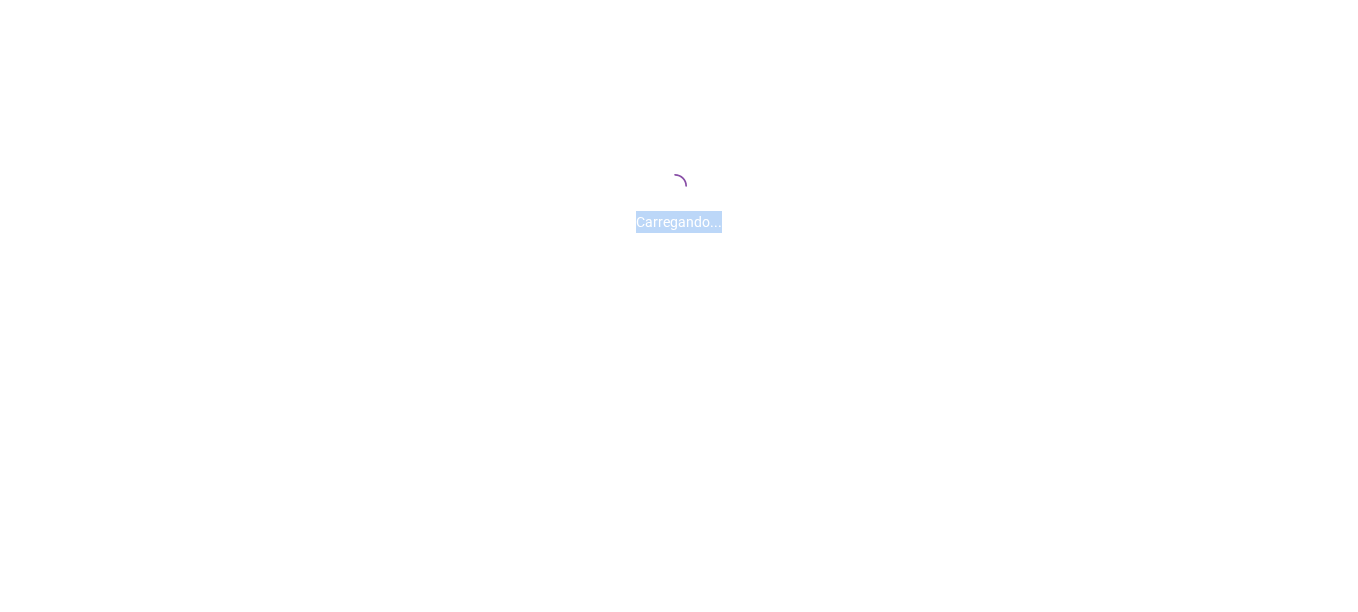 click on "Carregando..." at bounding box center (679, 306) 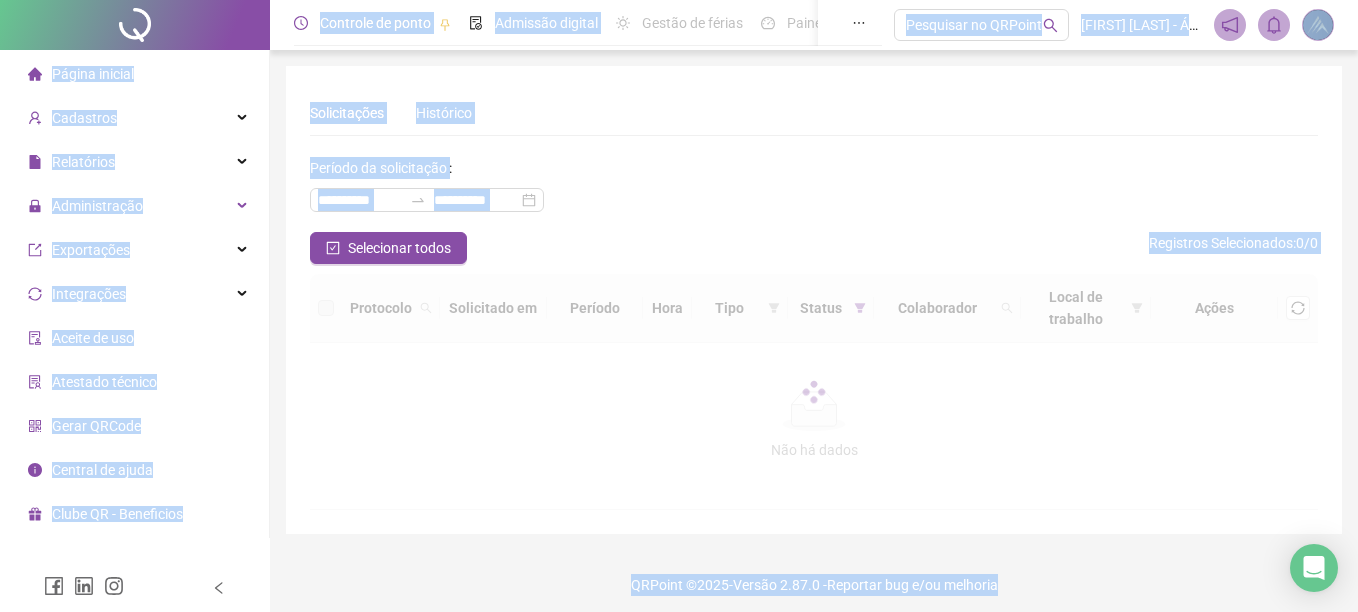 drag, startPoint x: 1361, startPoint y: 330, endPoint x: 1257, endPoint y: 245, distance: 134.31679 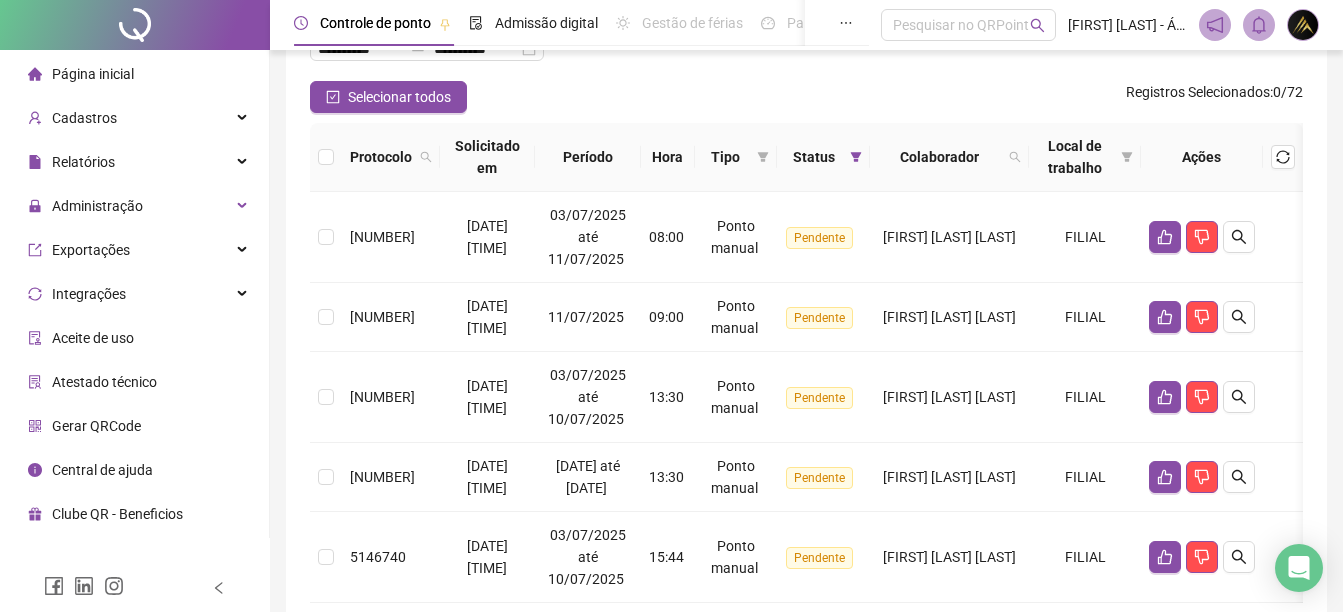 scroll, scrollTop: 174, scrollLeft: 0, axis: vertical 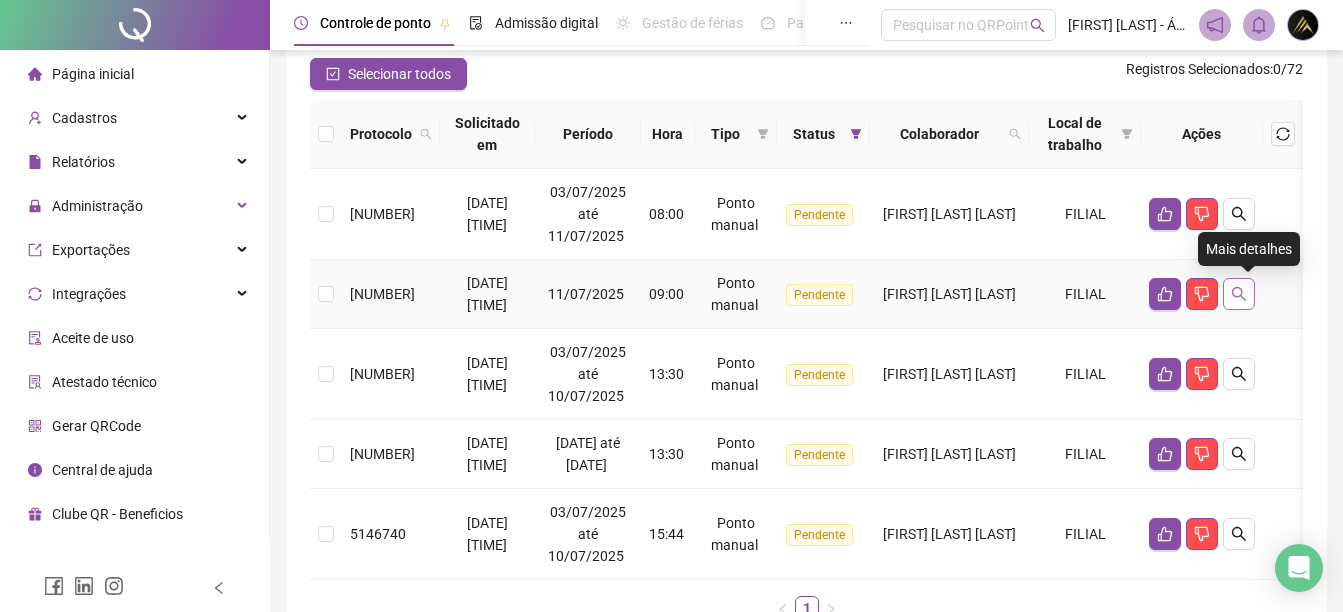 click 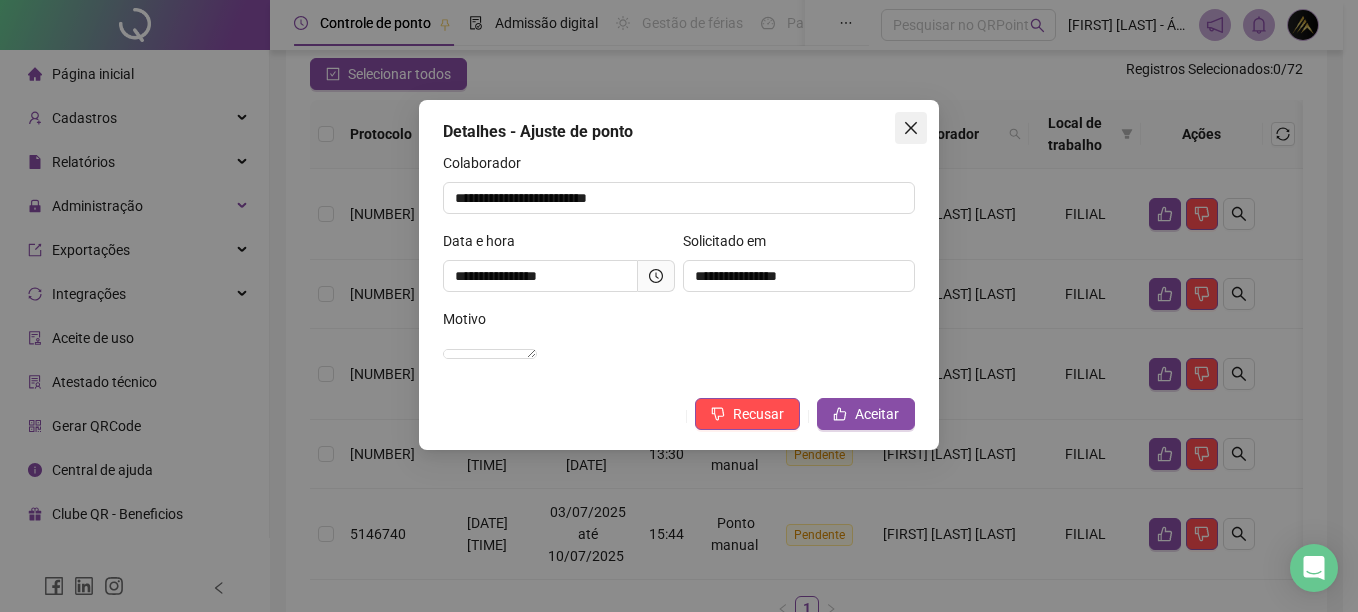 click at bounding box center [911, 128] 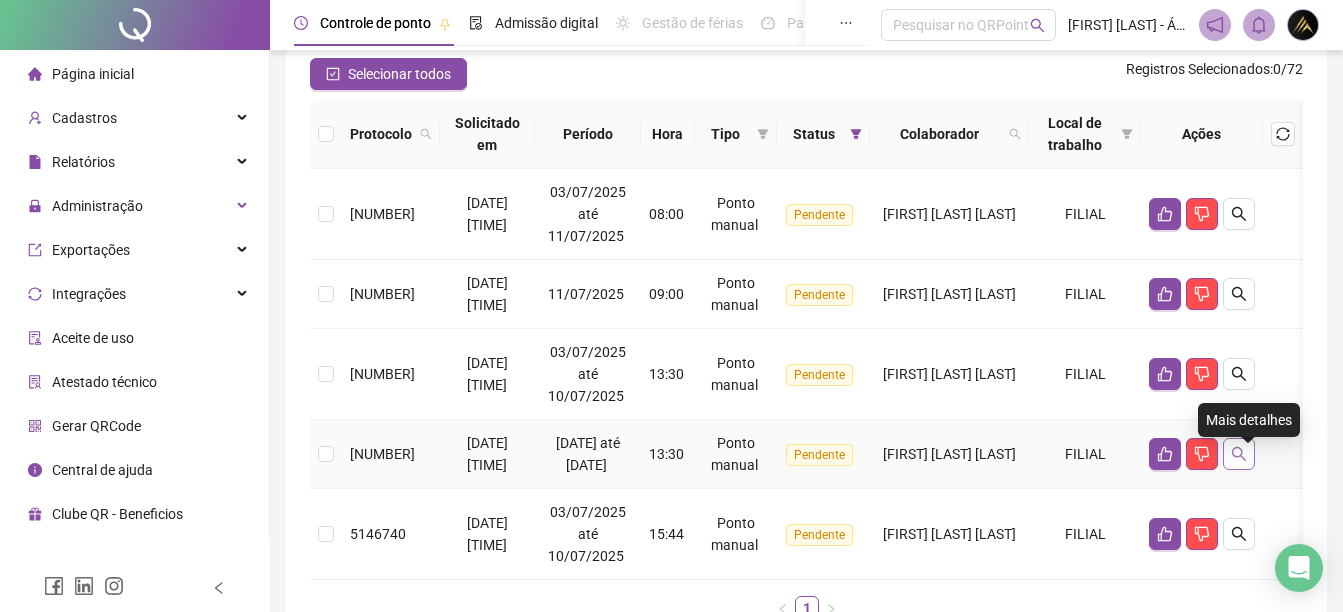 click 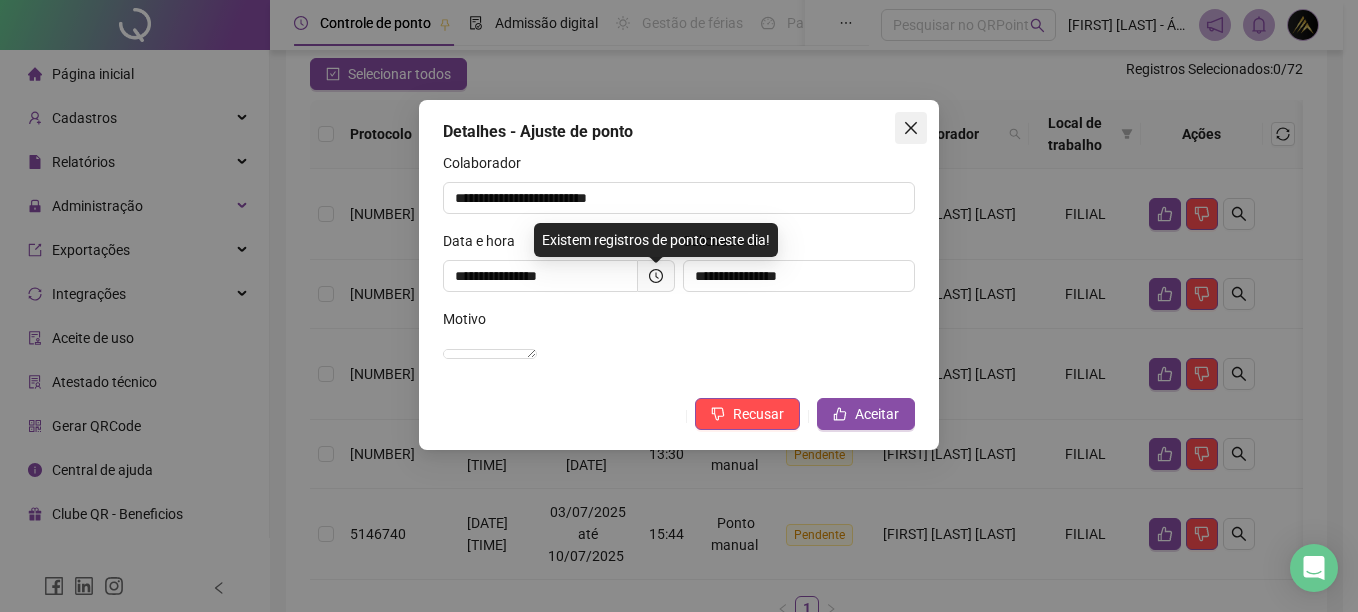 click 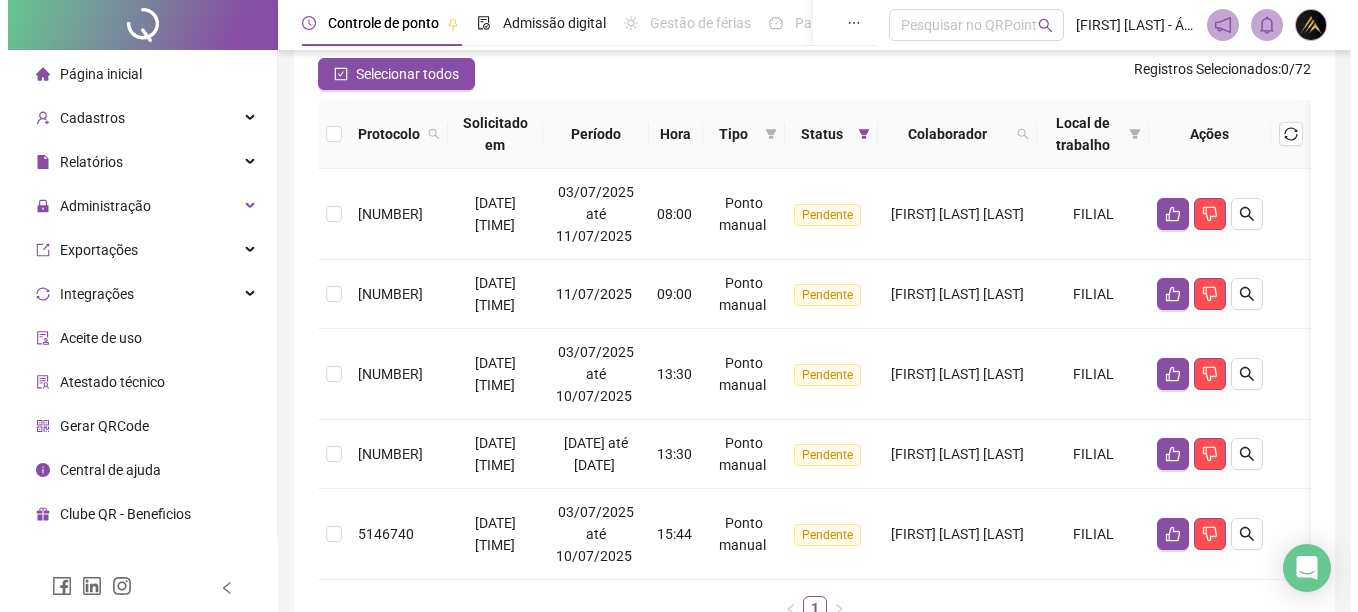 scroll, scrollTop: 345, scrollLeft: 0, axis: vertical 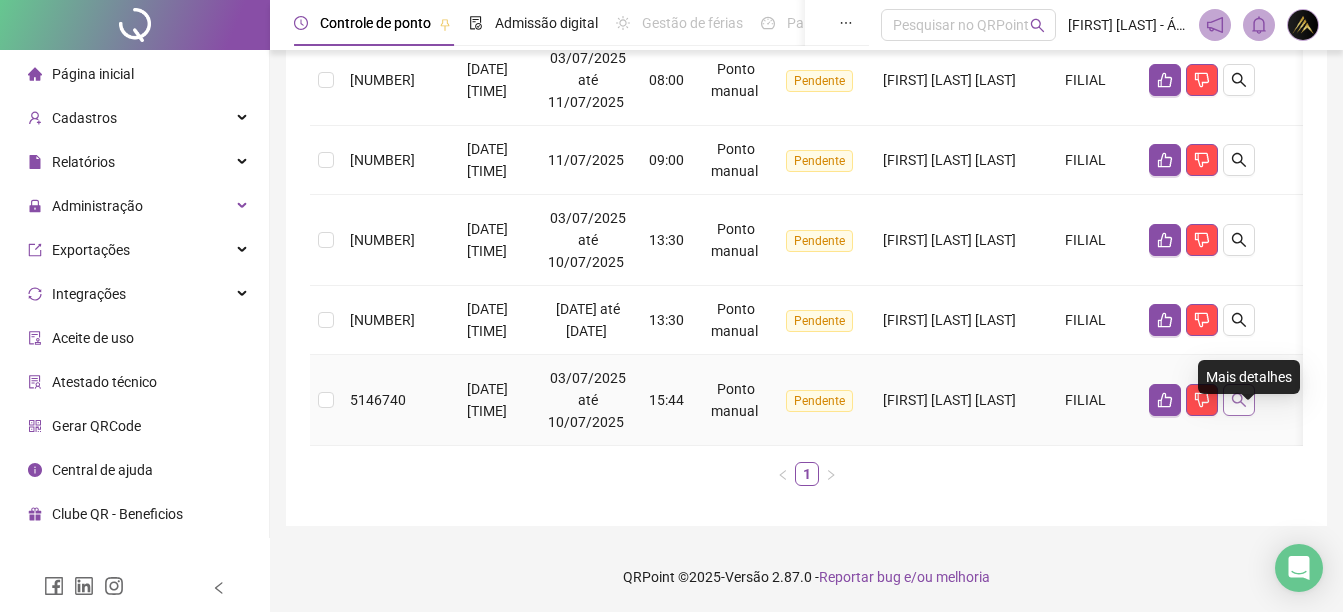 click at bounding box center (1239, 400) 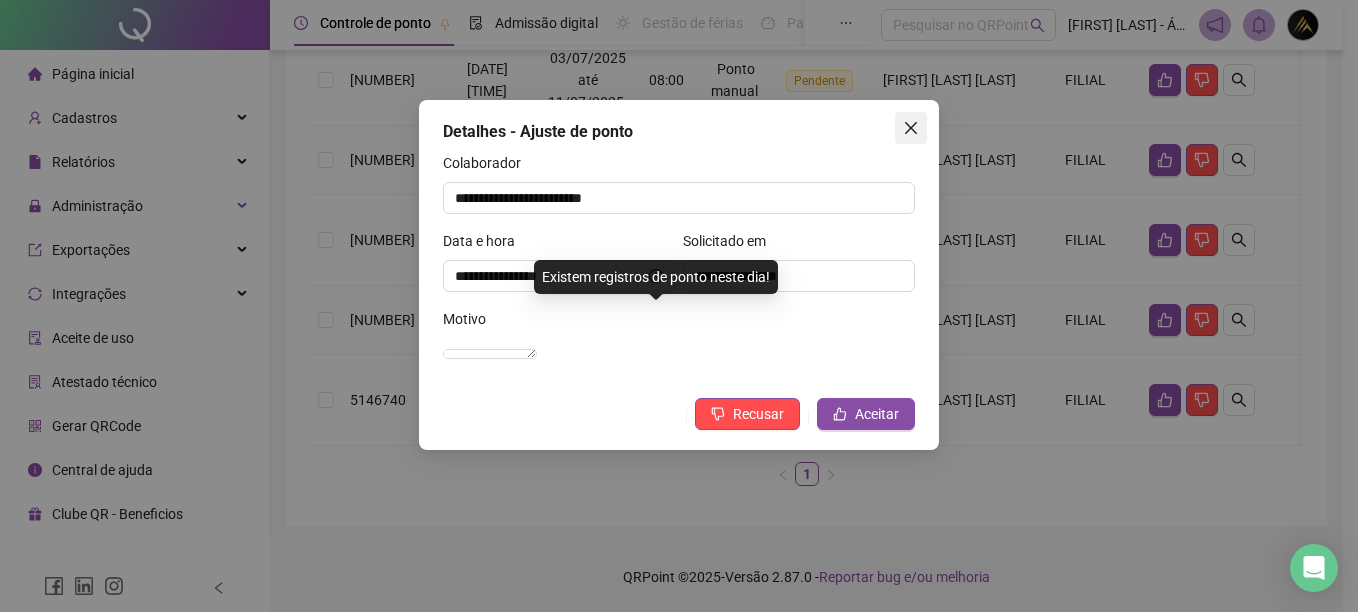 click 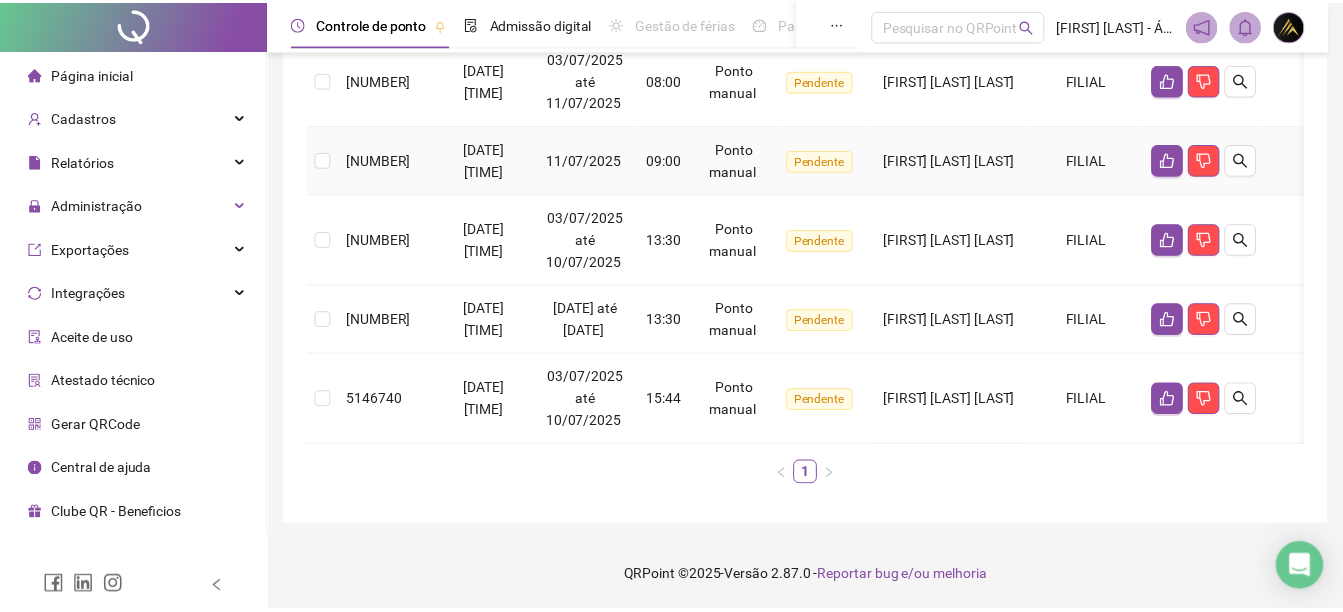 scroll, scrollTop: 330, scrollLeft: 0, axis: vertical 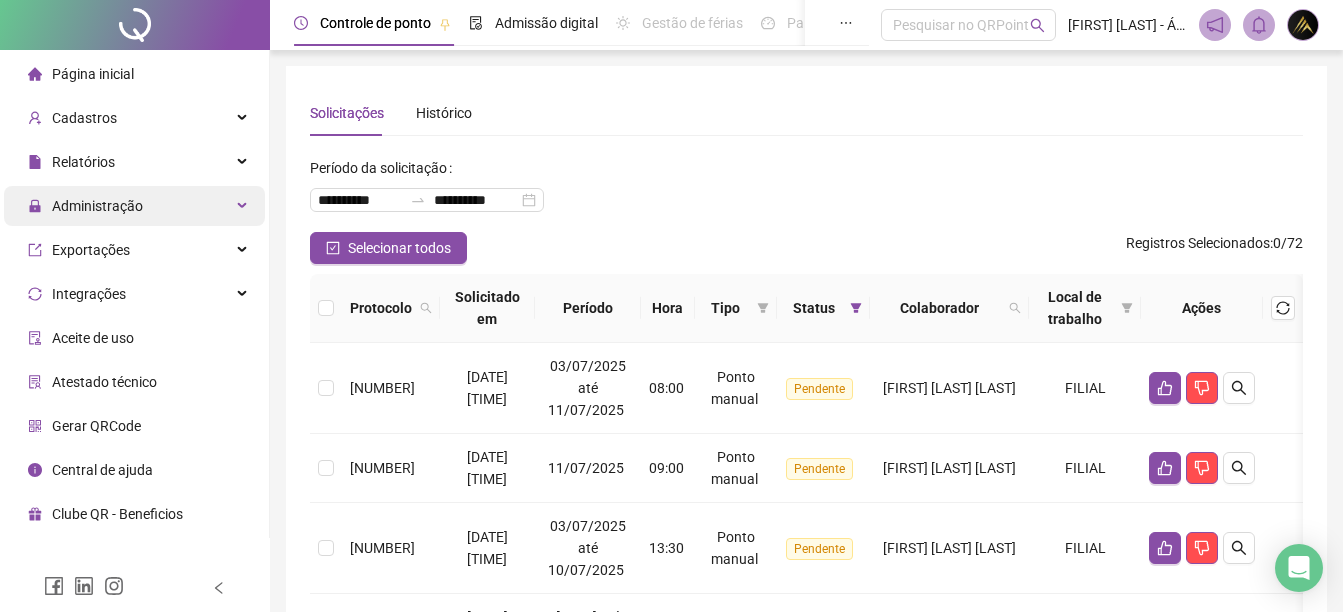 click on "Administração" at bounding box center [134, 206] 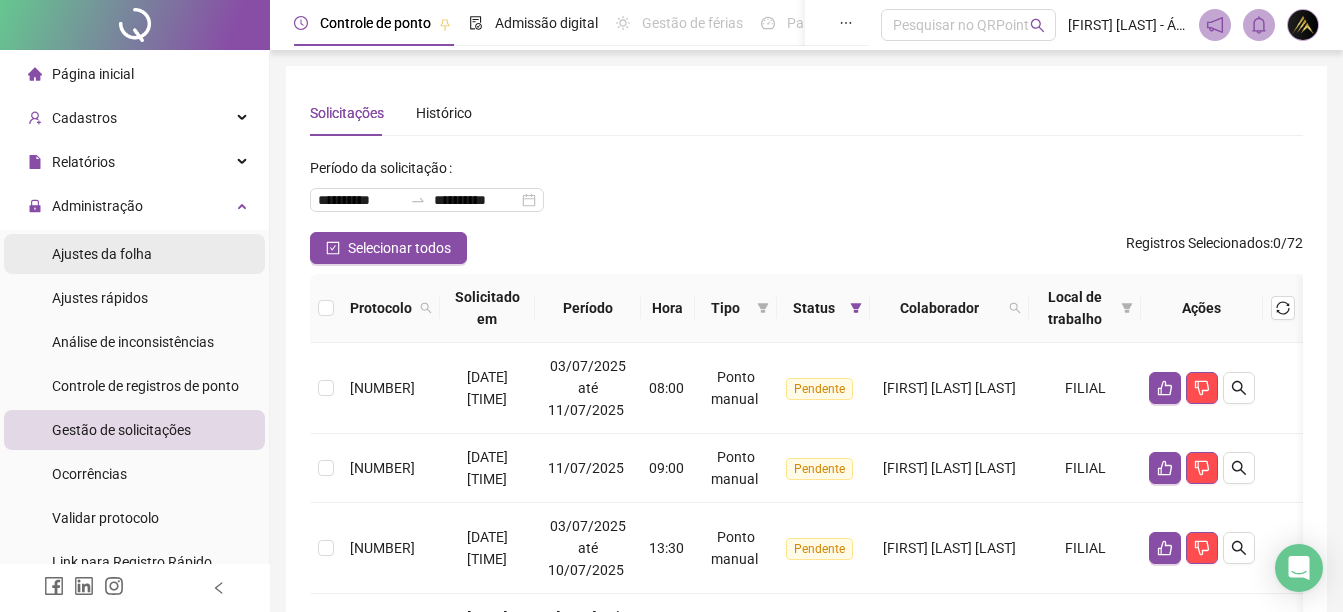click on "Ajustes da folha" at bounding box center (134, 254) 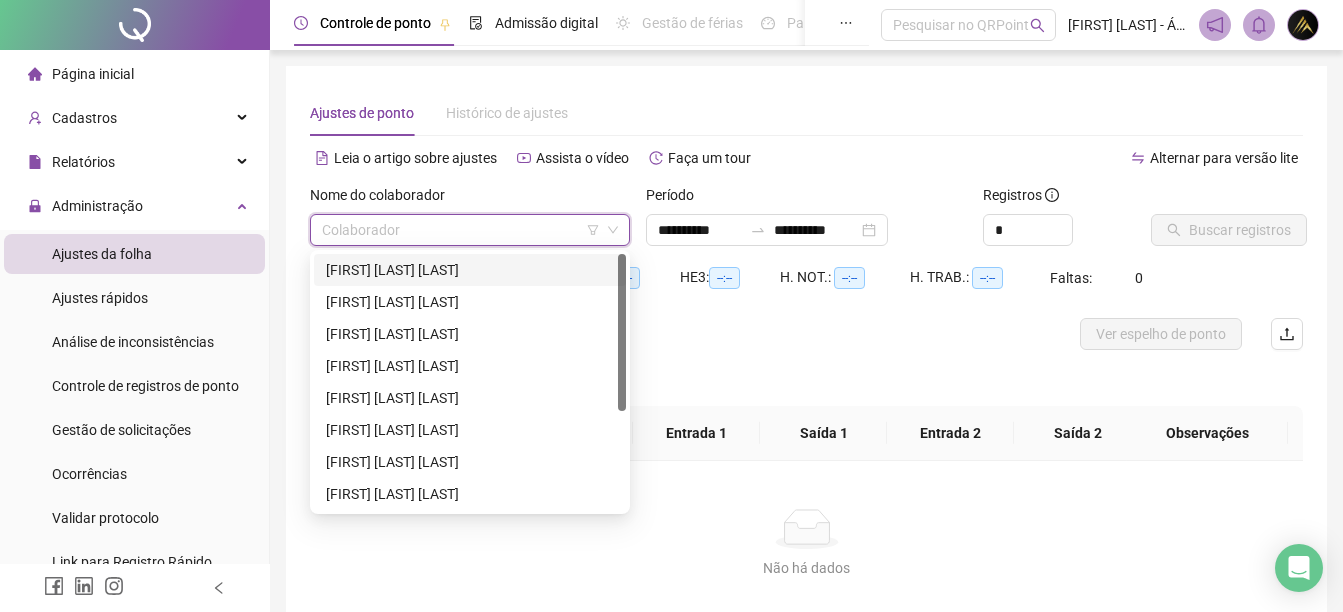 click at bounding box center [464, 230] 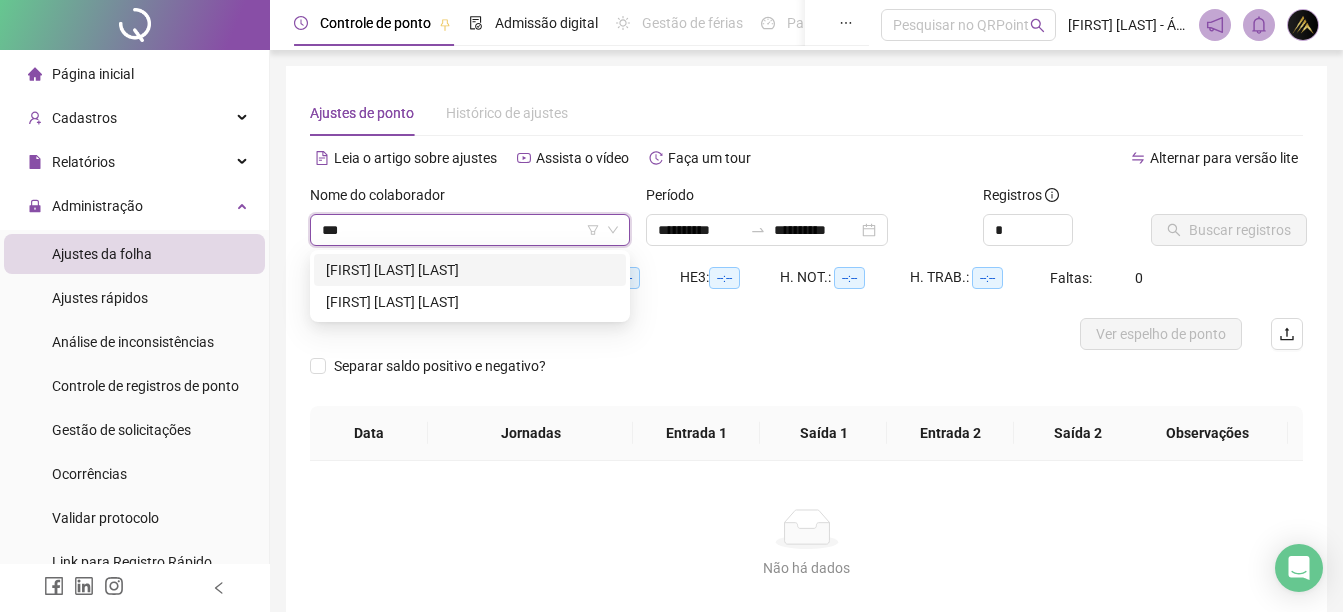 type on "****" 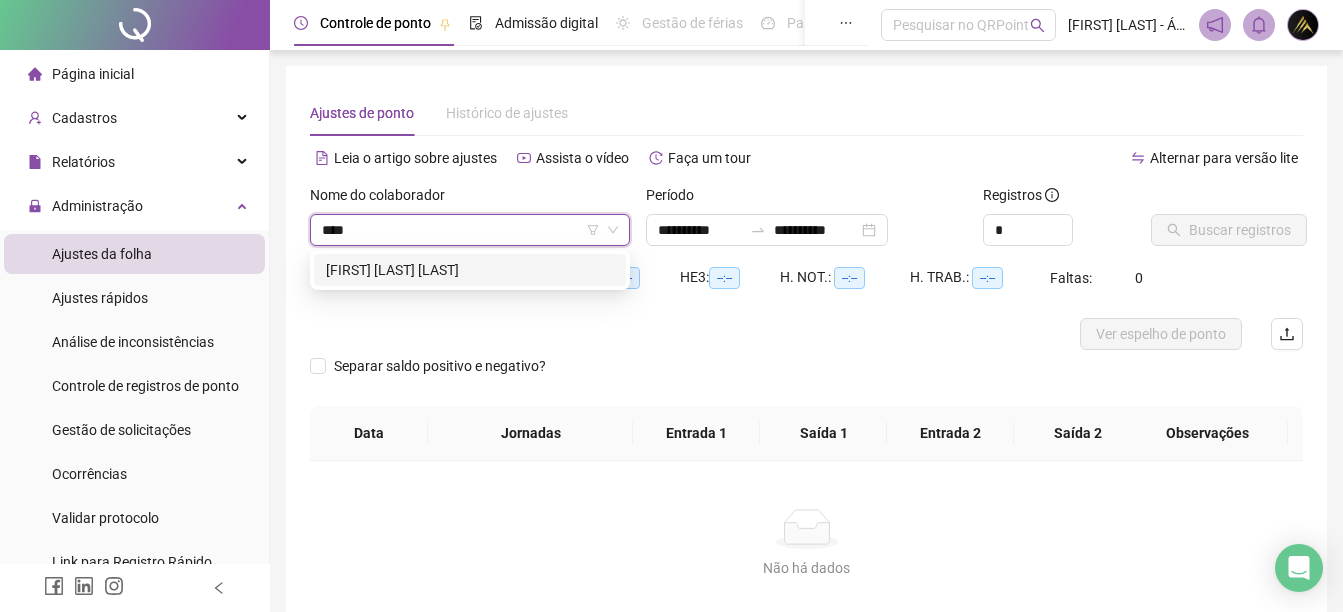 click on "[FIRST] [LAST] [LAST]" at bounding box center [470, 270] 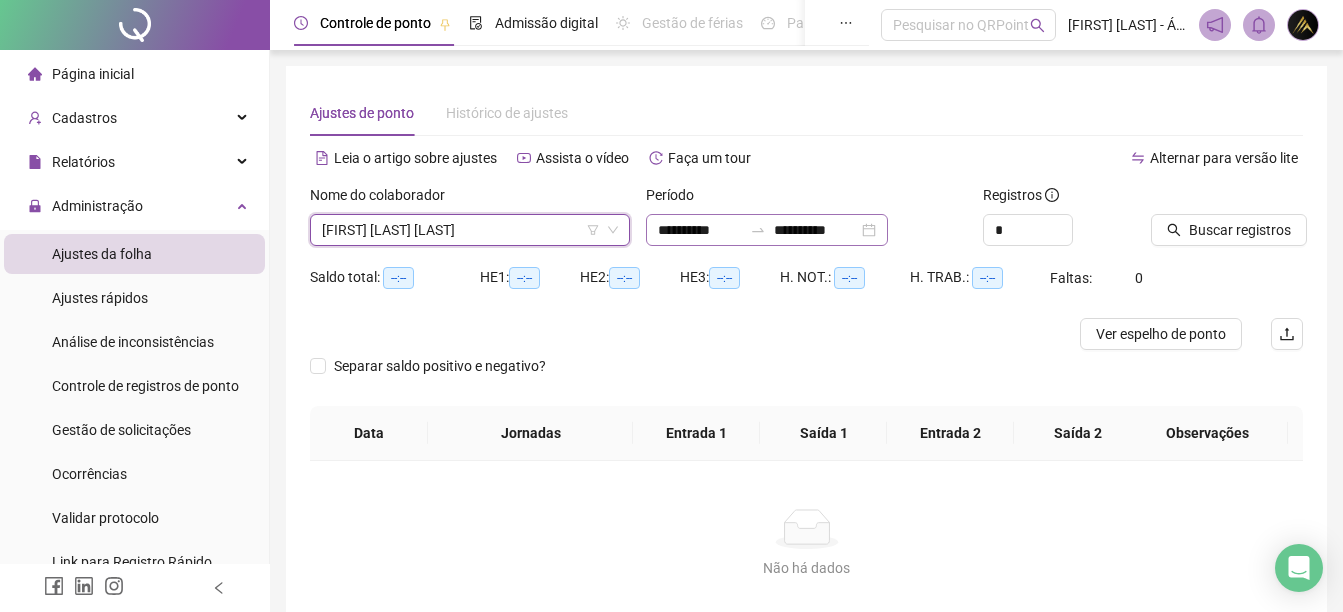 click on "**********" at bounding box center (767, 230) 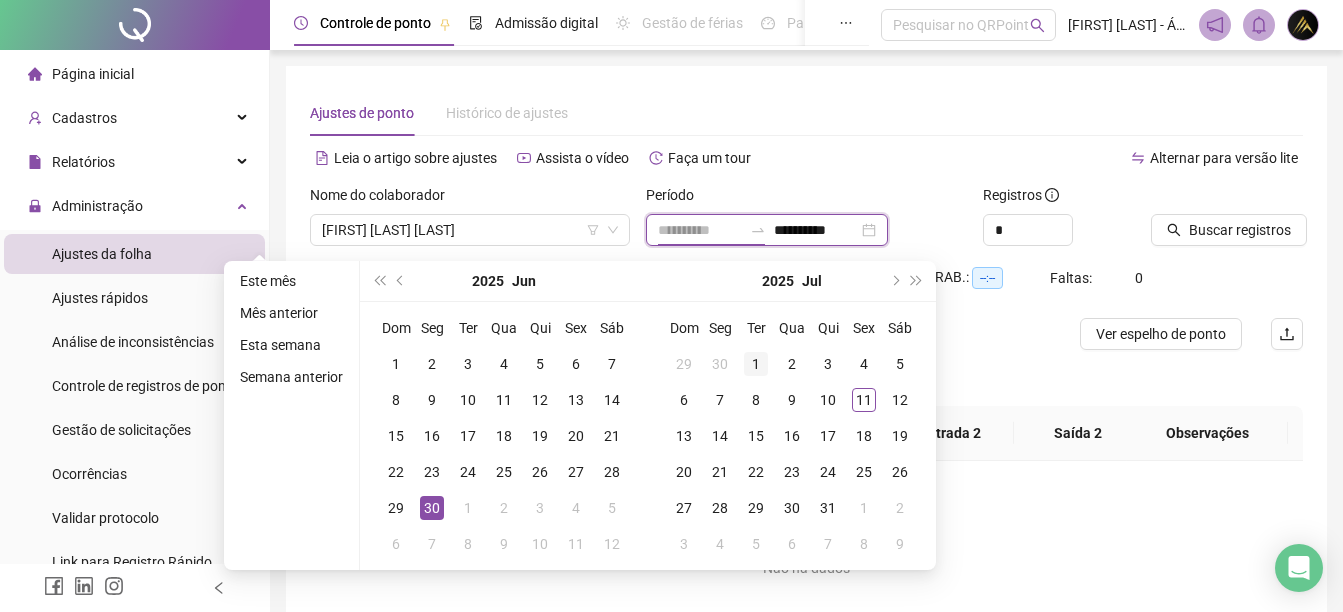 type on "**********" 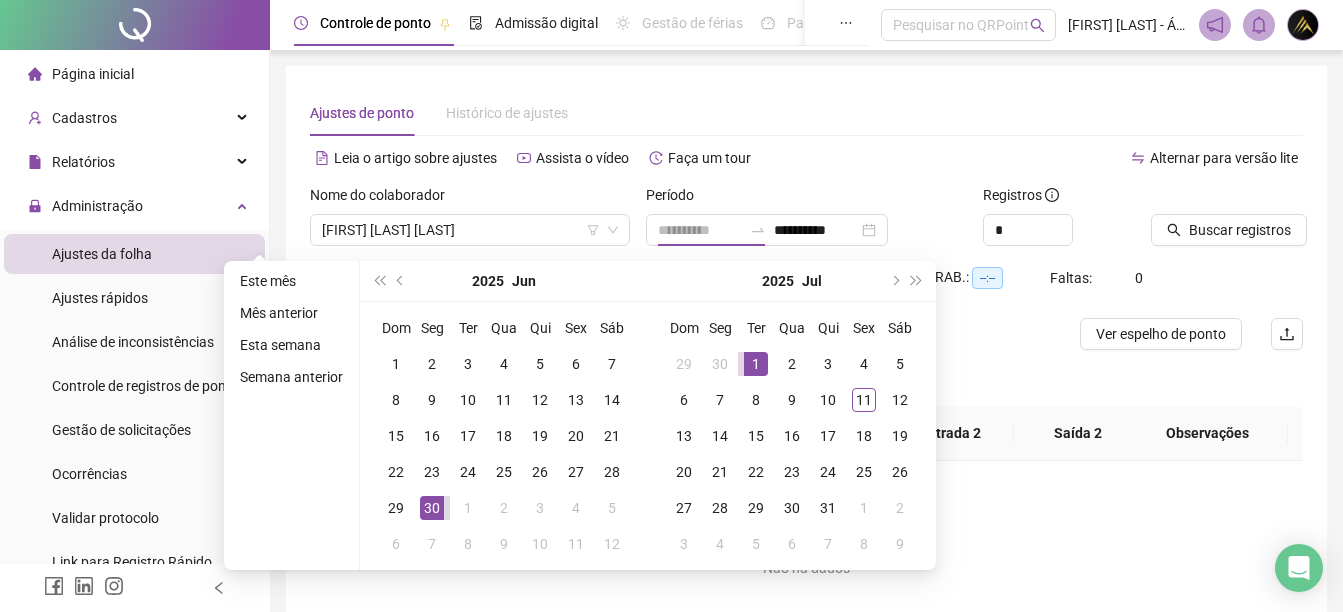 click on "1" at bounding box center (756, 364) 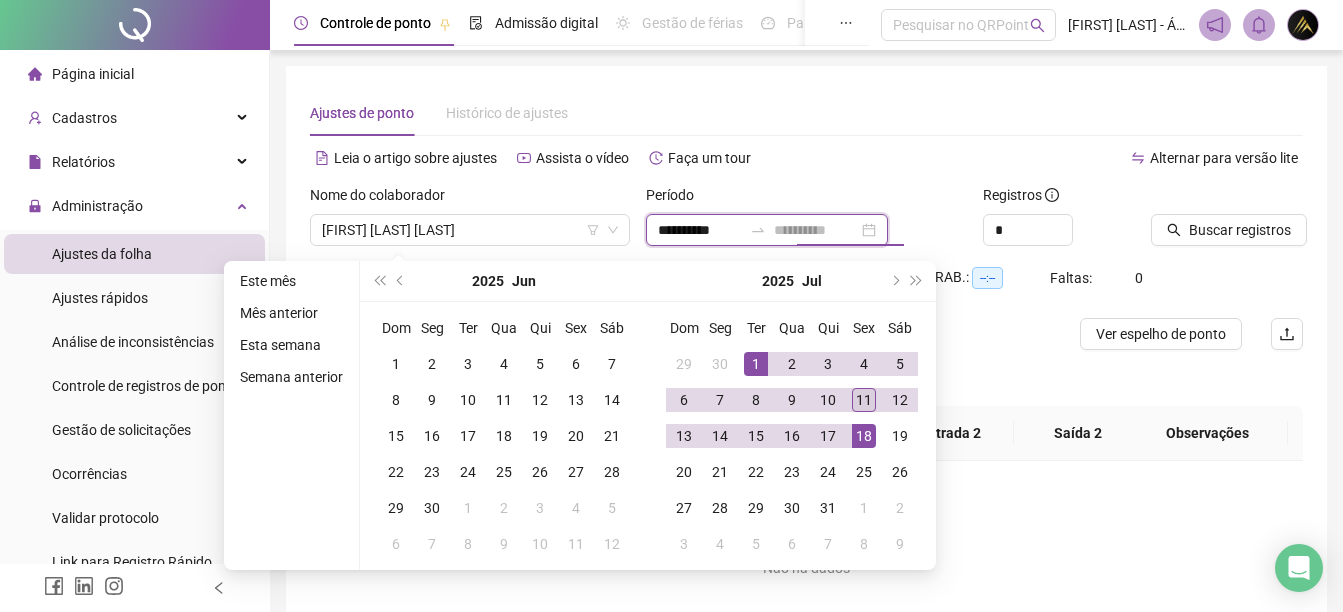 type on "**********" 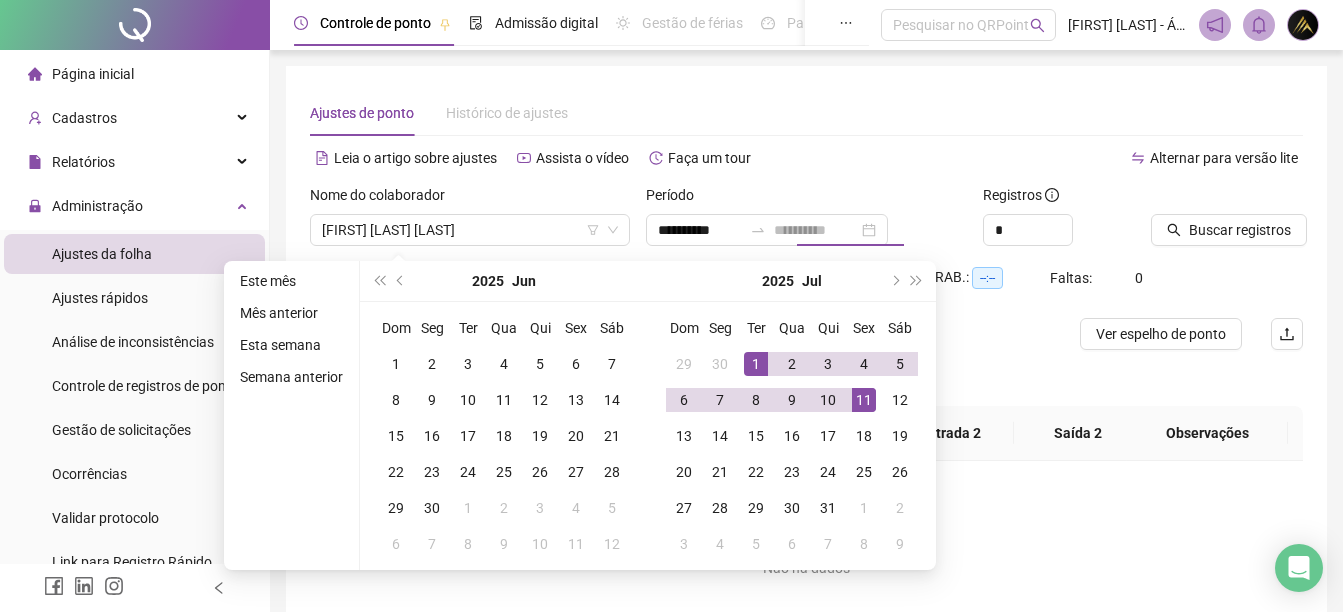 click on "11" at bounding box center [864, 400] 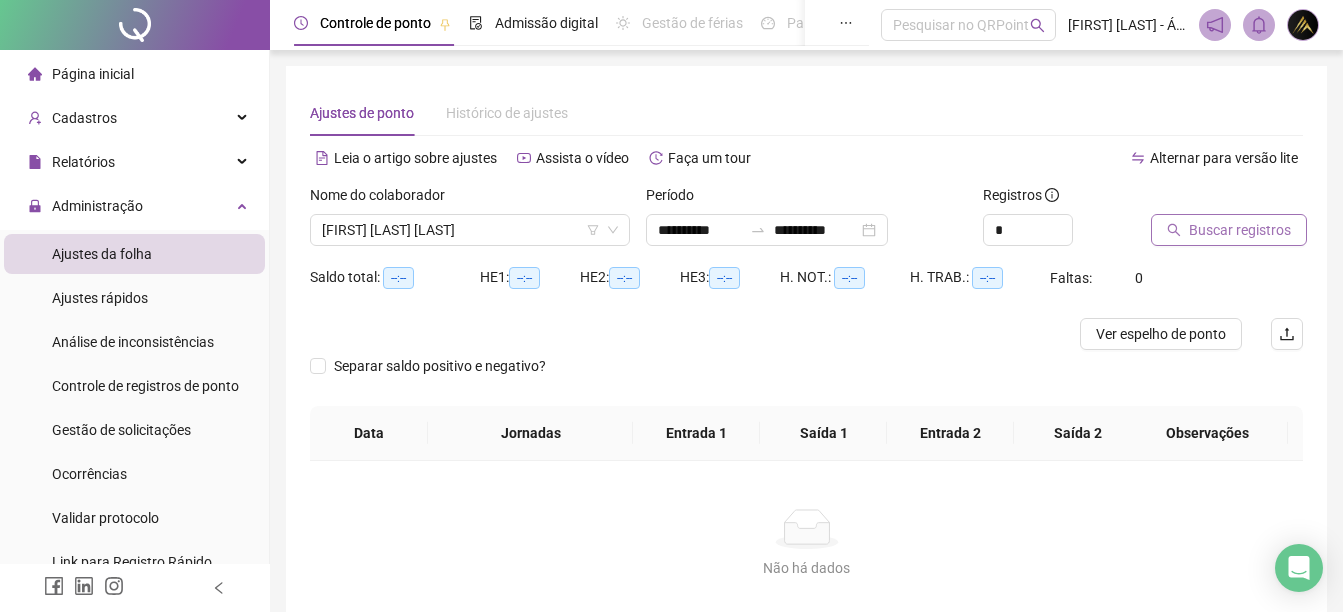 click on "Buscar registros" at bounding box center (1240, 230) 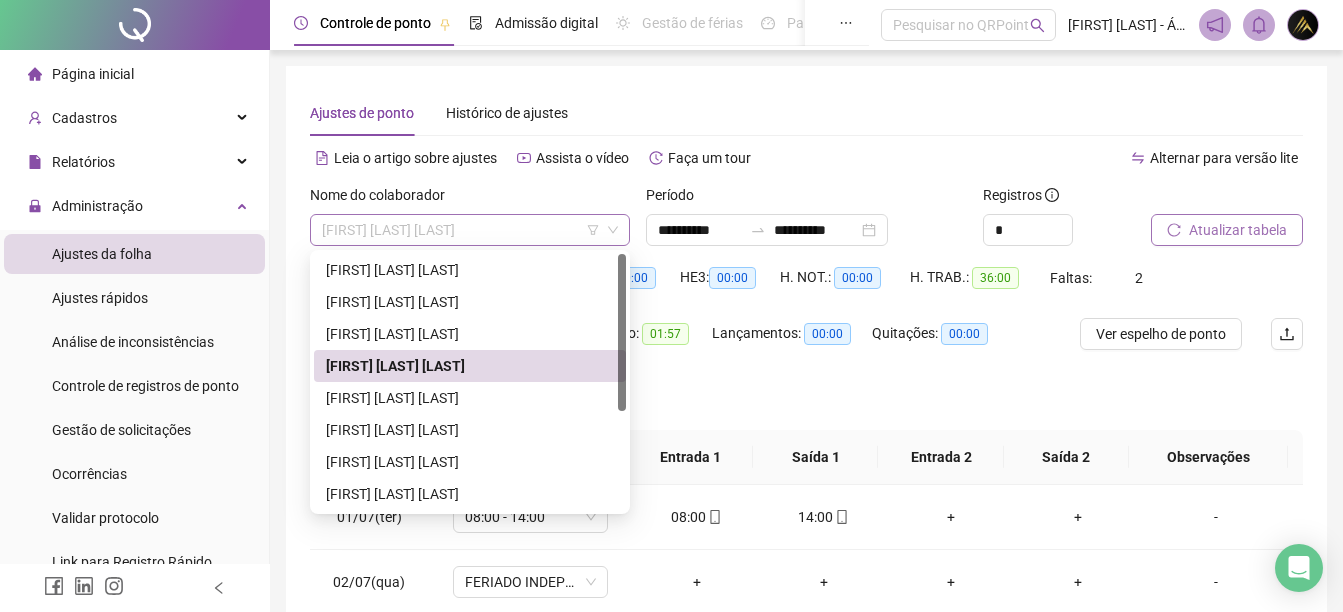 click on "[FIRST] [LAST] [LAST]" at bounding box center (470, 230) 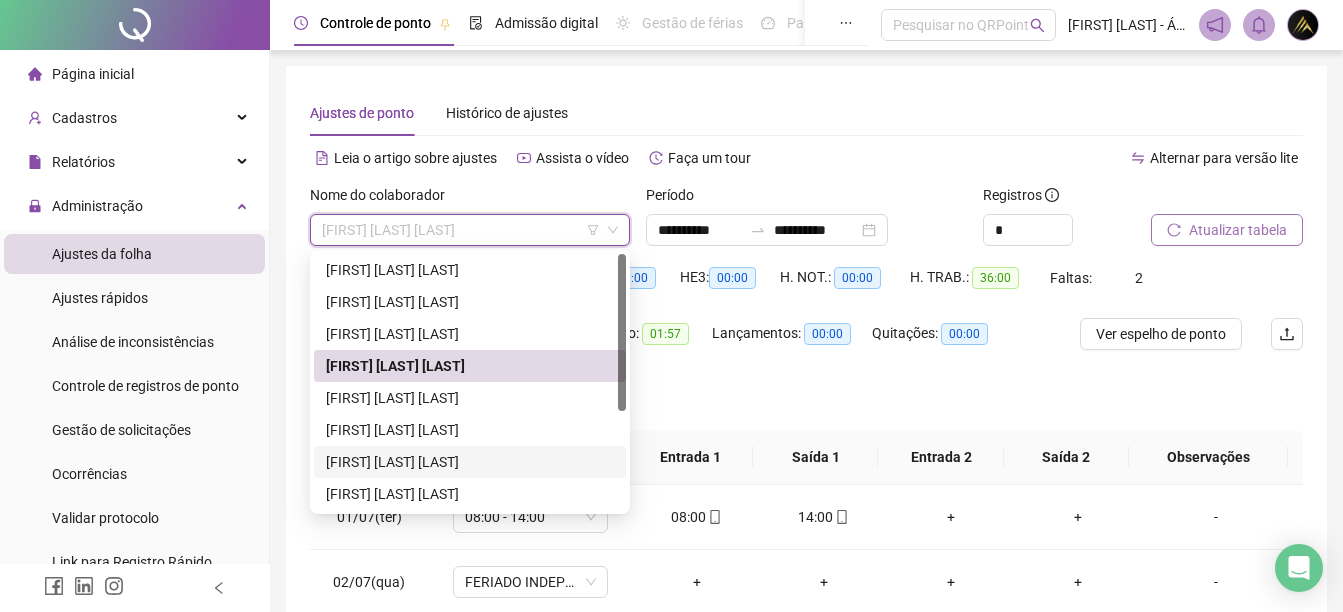 click on "[FIRST] [LAST] [LAST]" at bounding box center (470, 462) 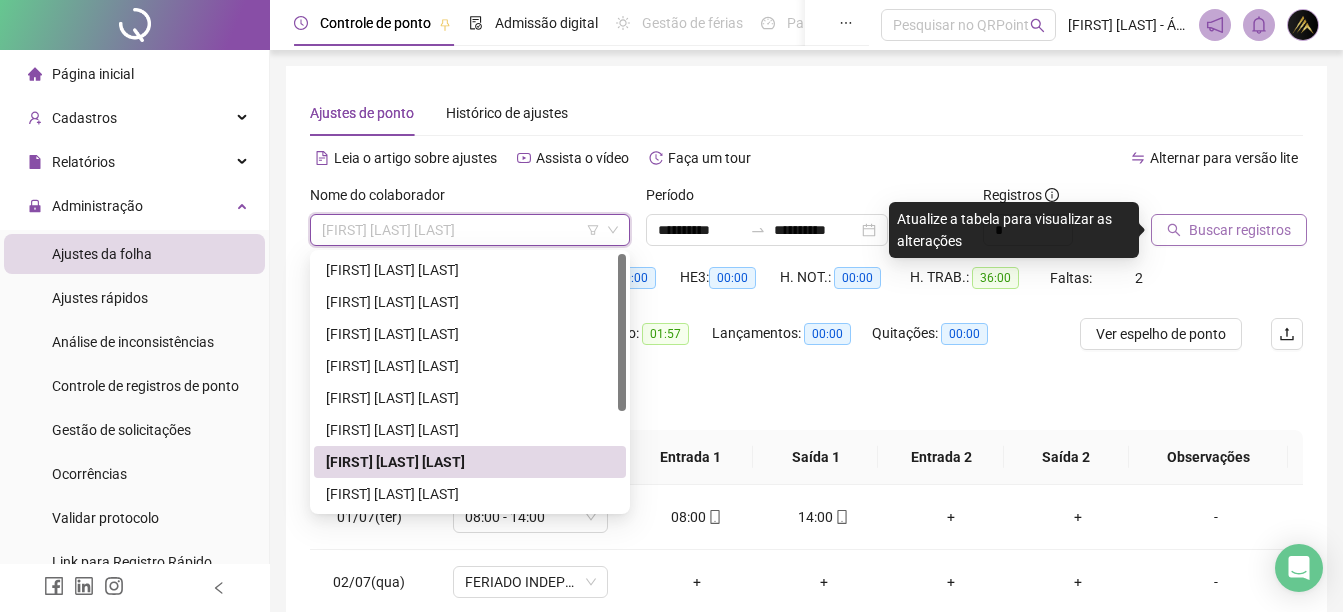 click on "[FIRST] [LAST] [LAST]" at bounding box center [470, 230] 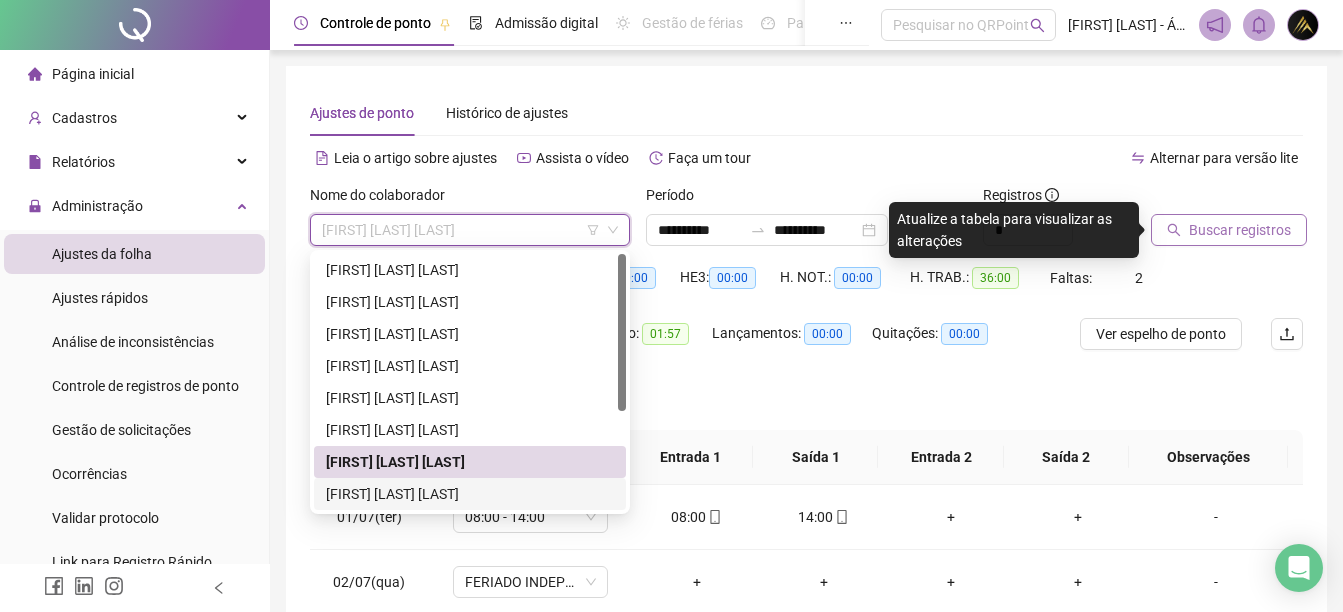 click on "[FIRST] [LAST] [LAST]" at bounding box center [470, 494] 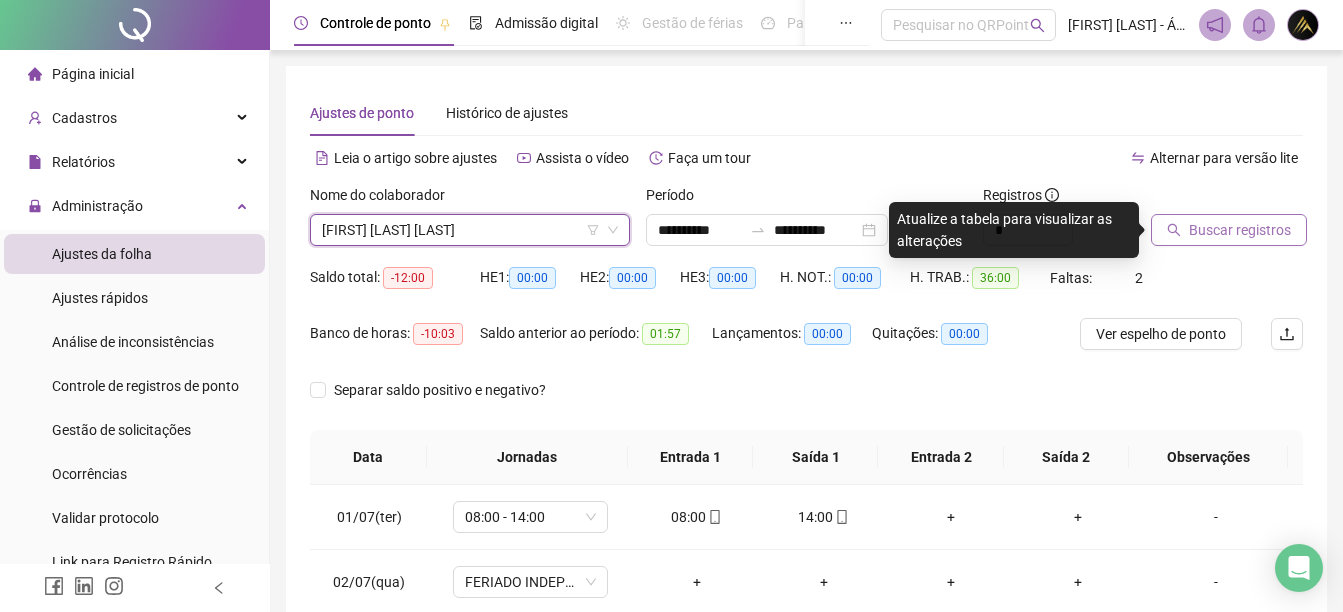 click on "Buscar registros" at bounding box center [1240, 230] 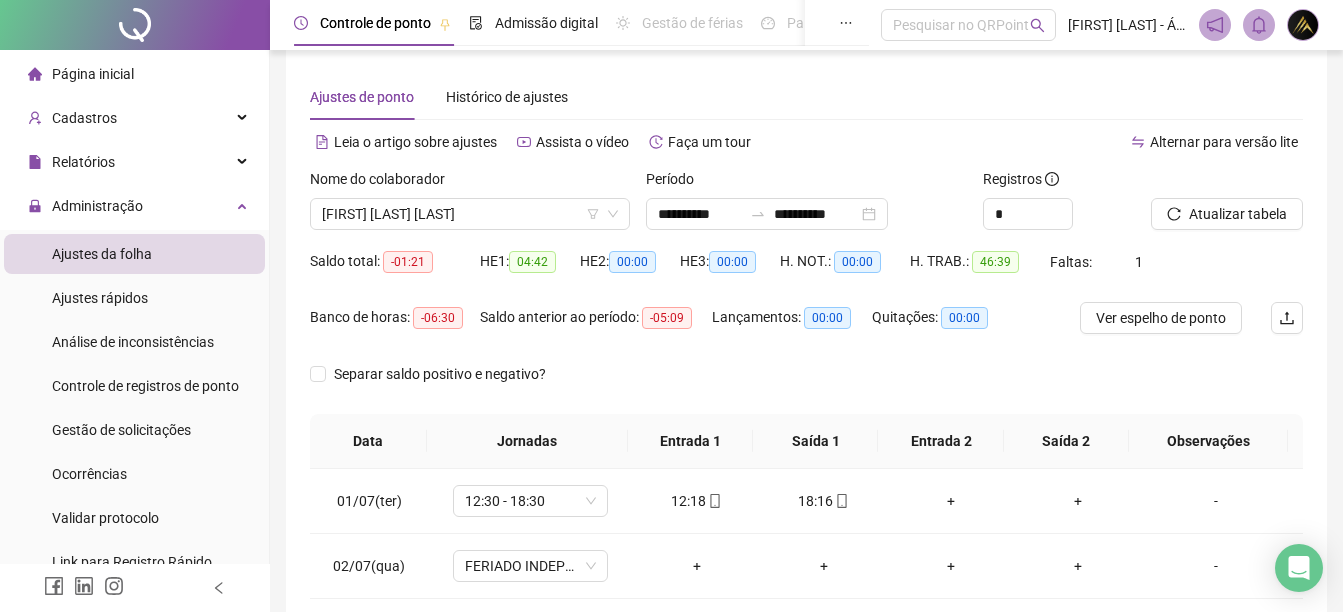 scroll, scrollTop: 31, scrollLeft: 0, axis: vertical 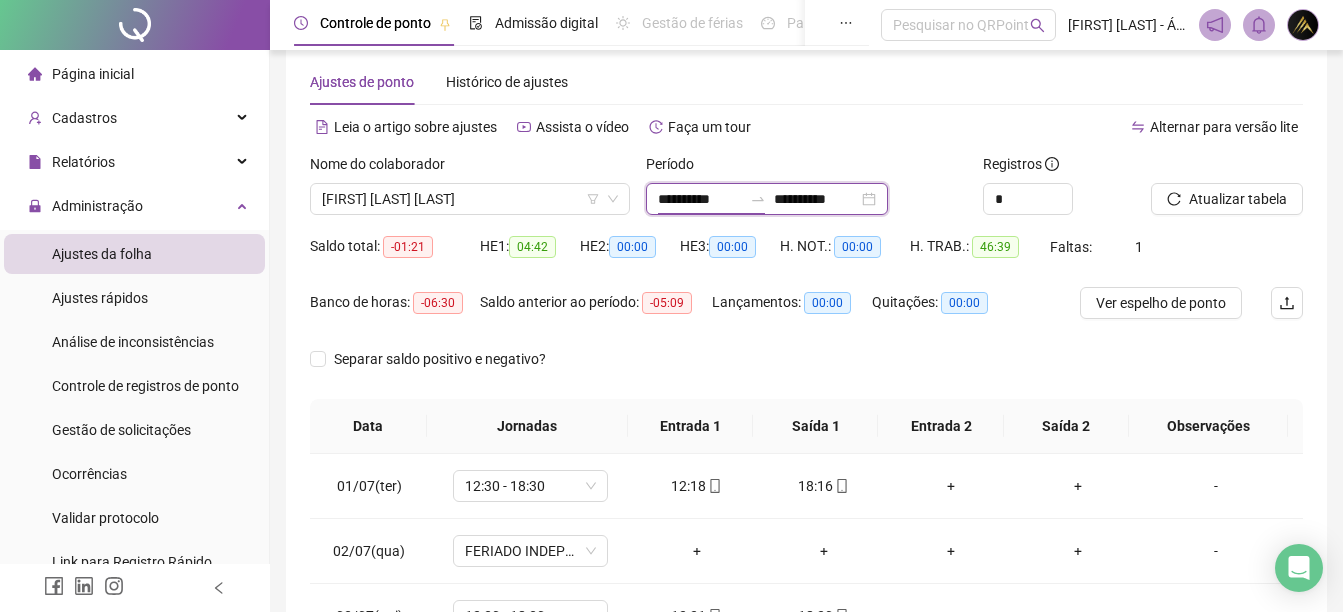 click on "**********" at bounding box center (700, 199) 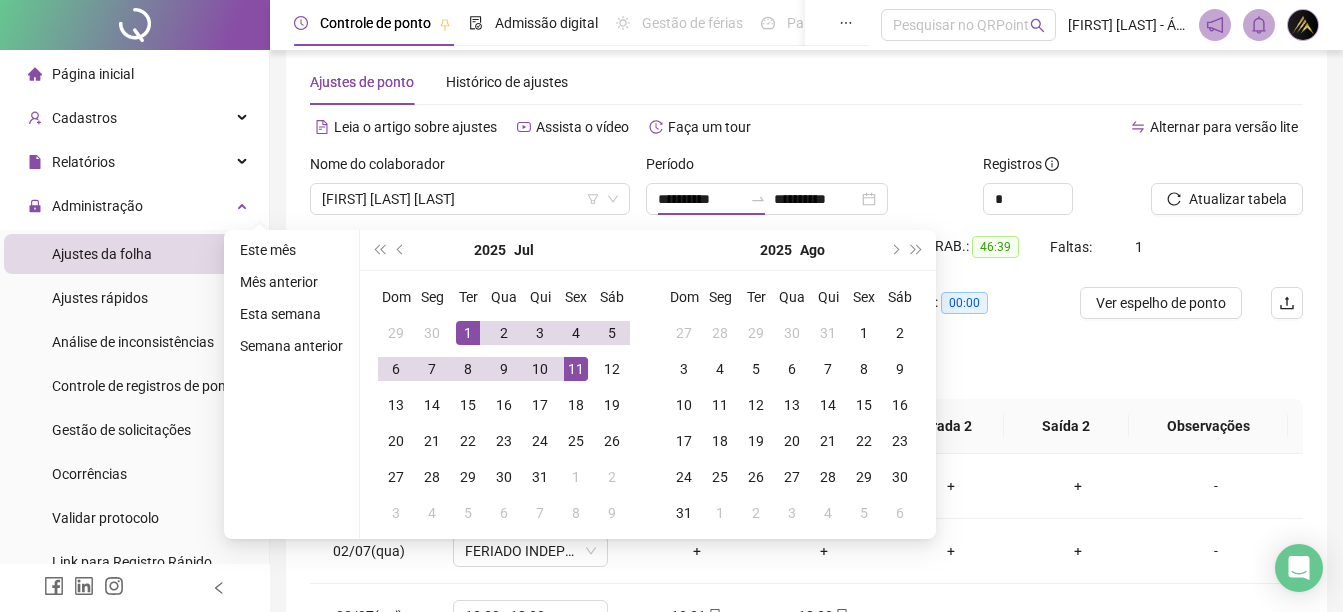 click on "2025 Jul" at bounding box center (504, 250) 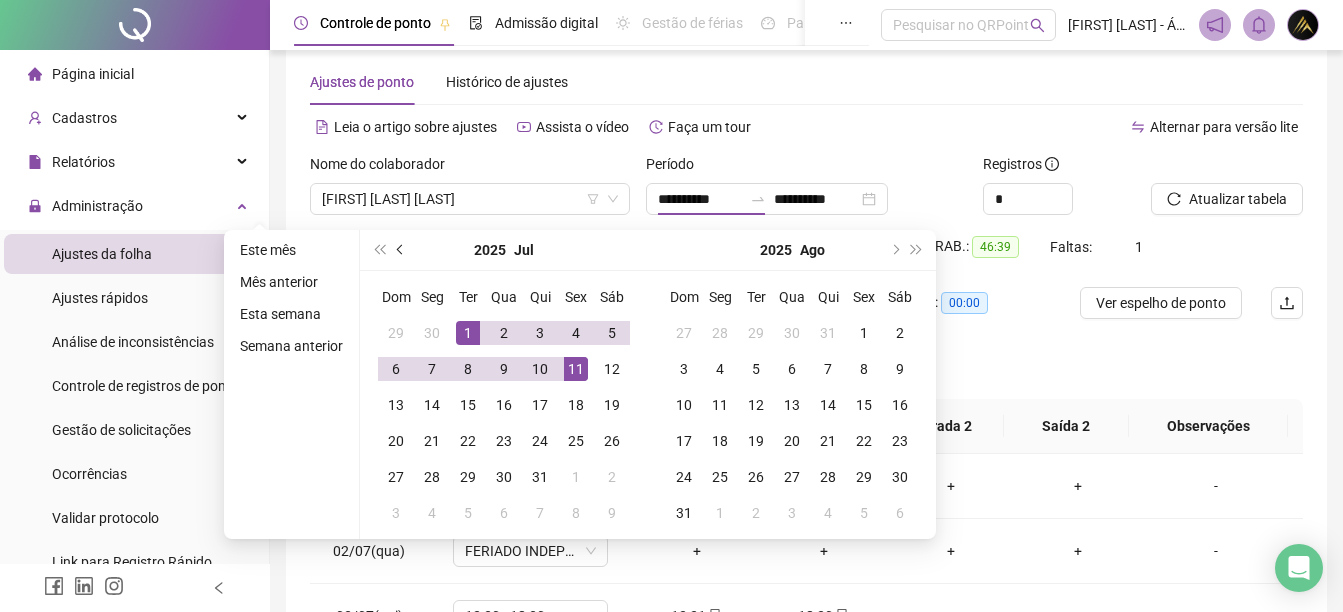 click at bounding box center (401, 250) 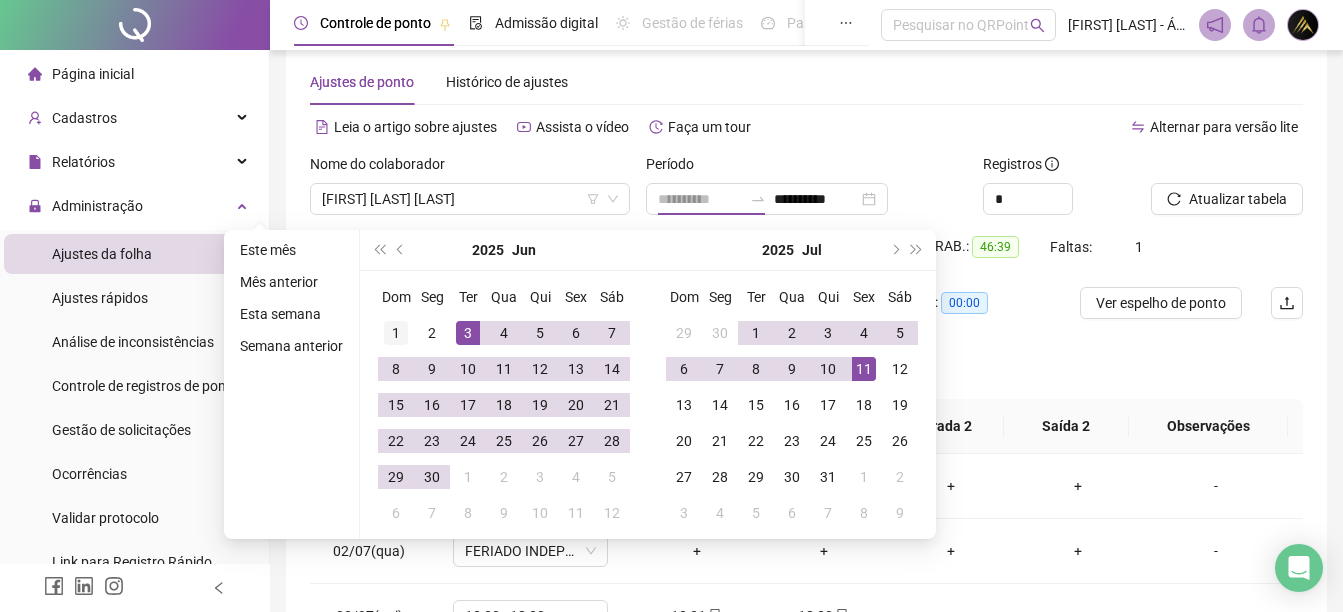 type on "**********" 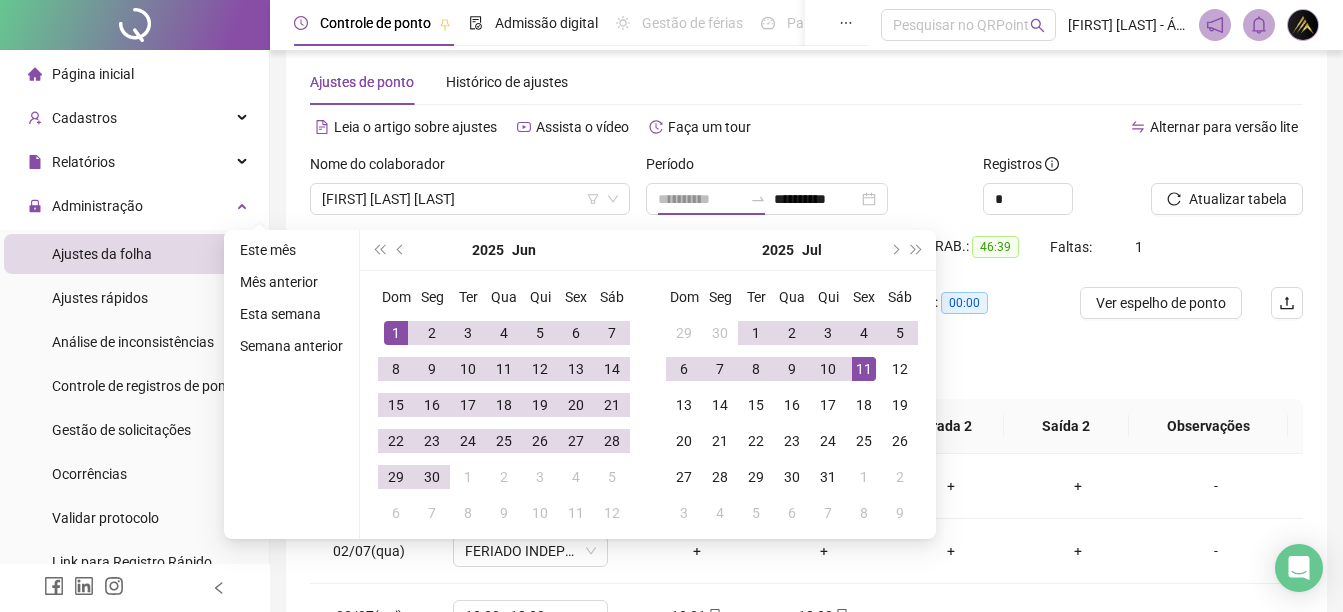 click on "1" at bounding box center (396, 333) 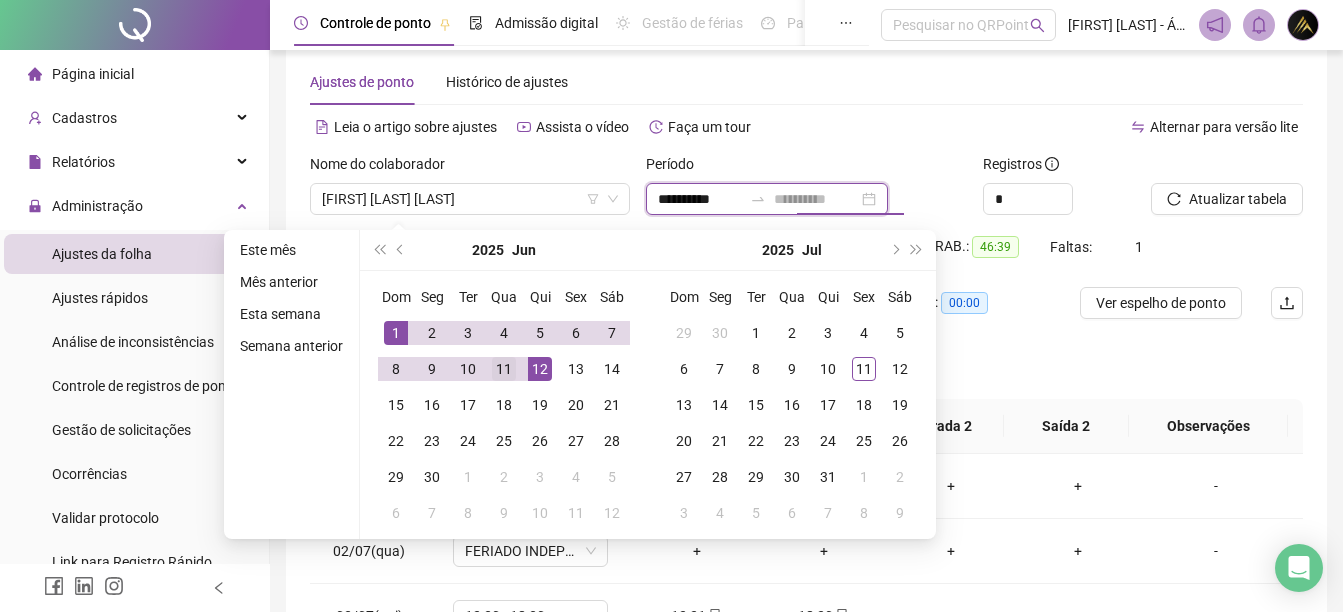 type on "**********" 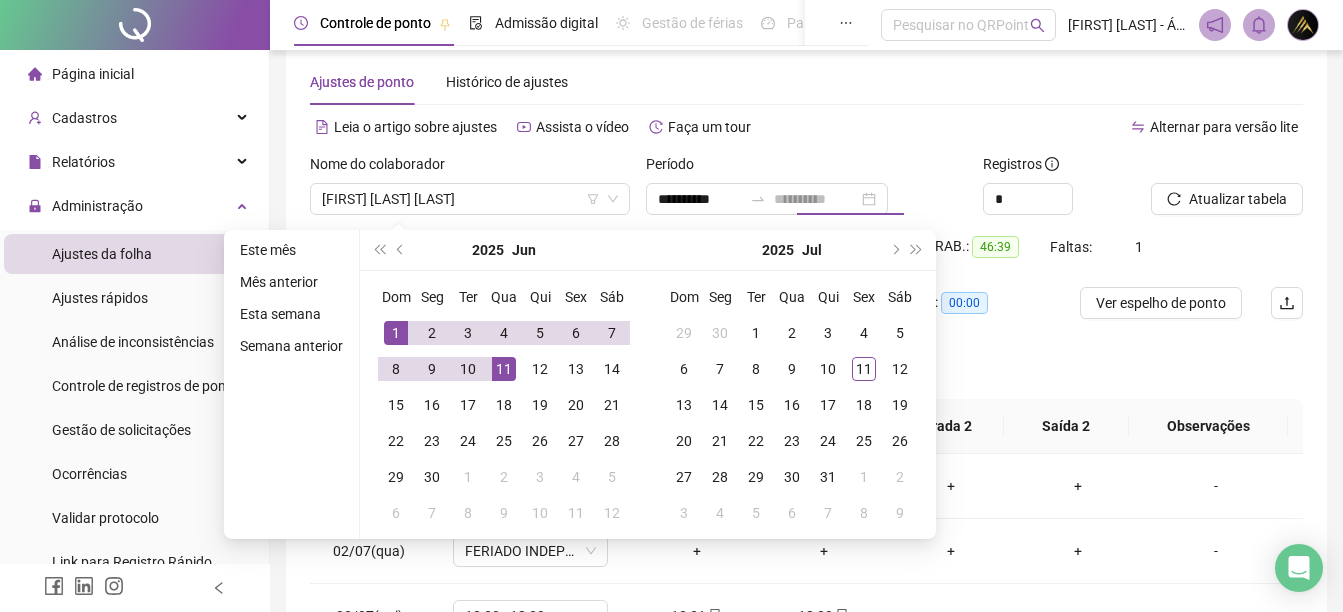 click on "11" at bounding box center [504, 369] 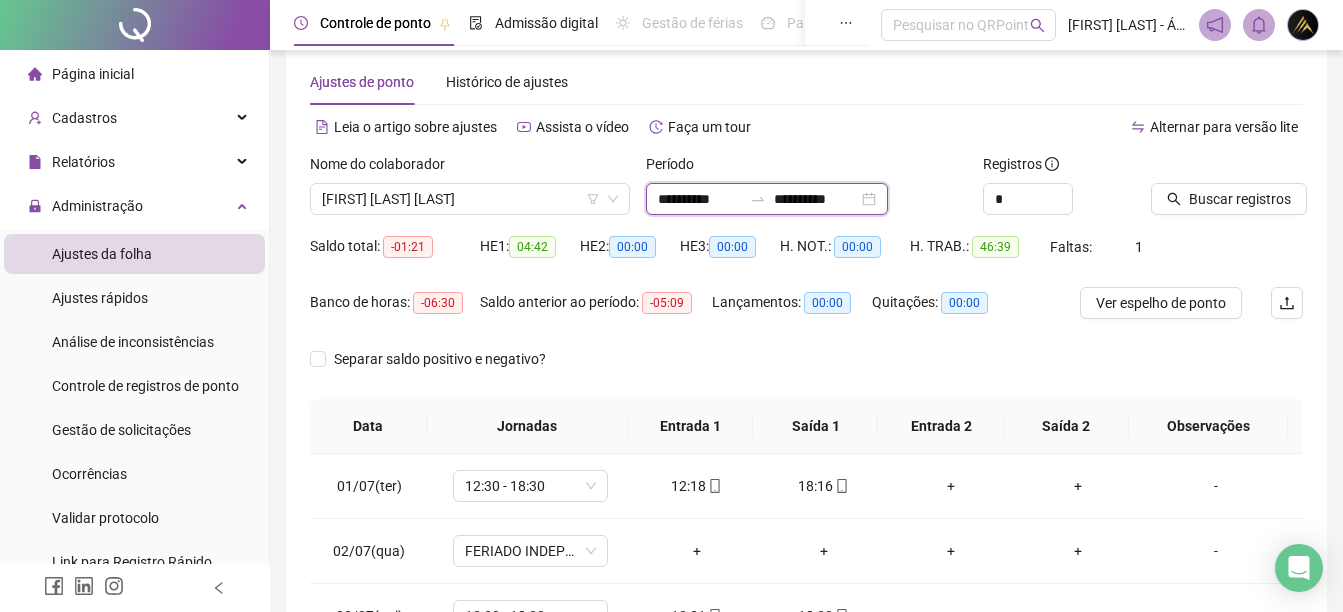 click on "**********" at bounding box center [700, 199] 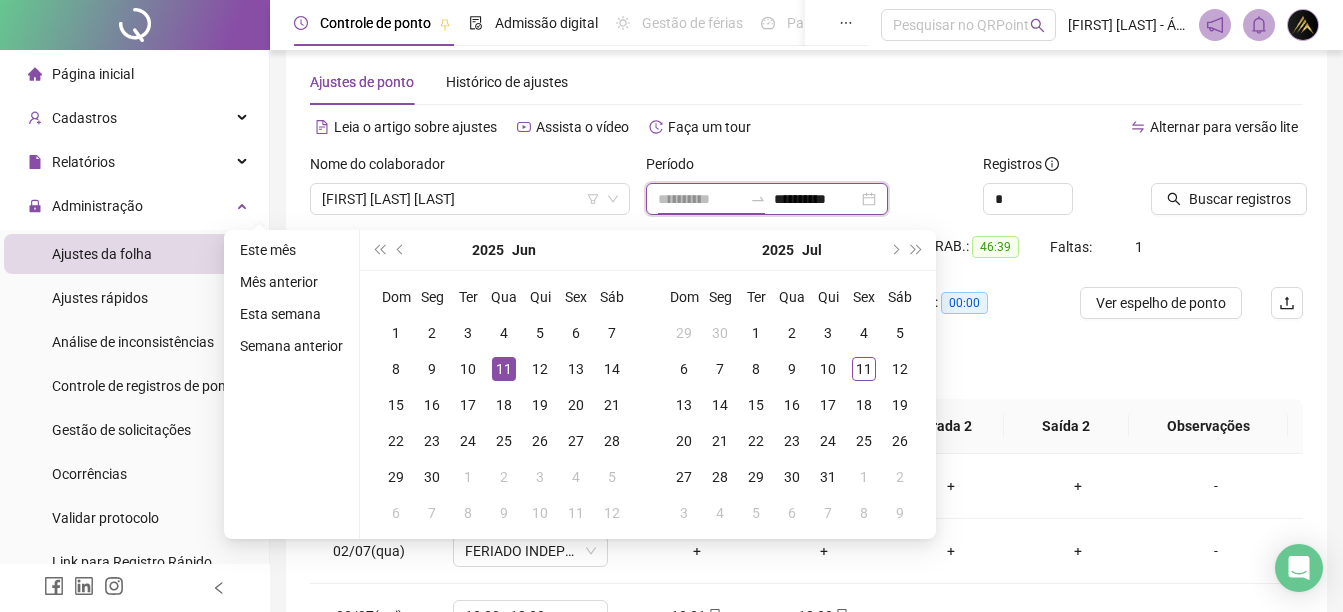 type on "**********" 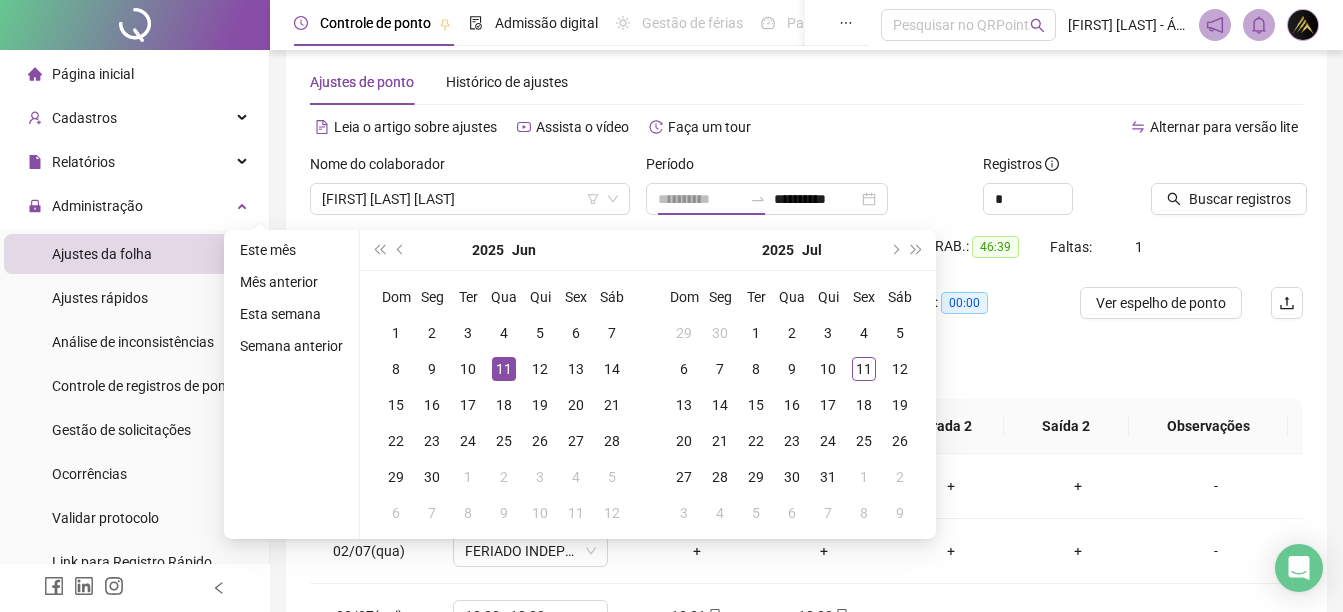 click on "11" at bounding box center [504, 369] 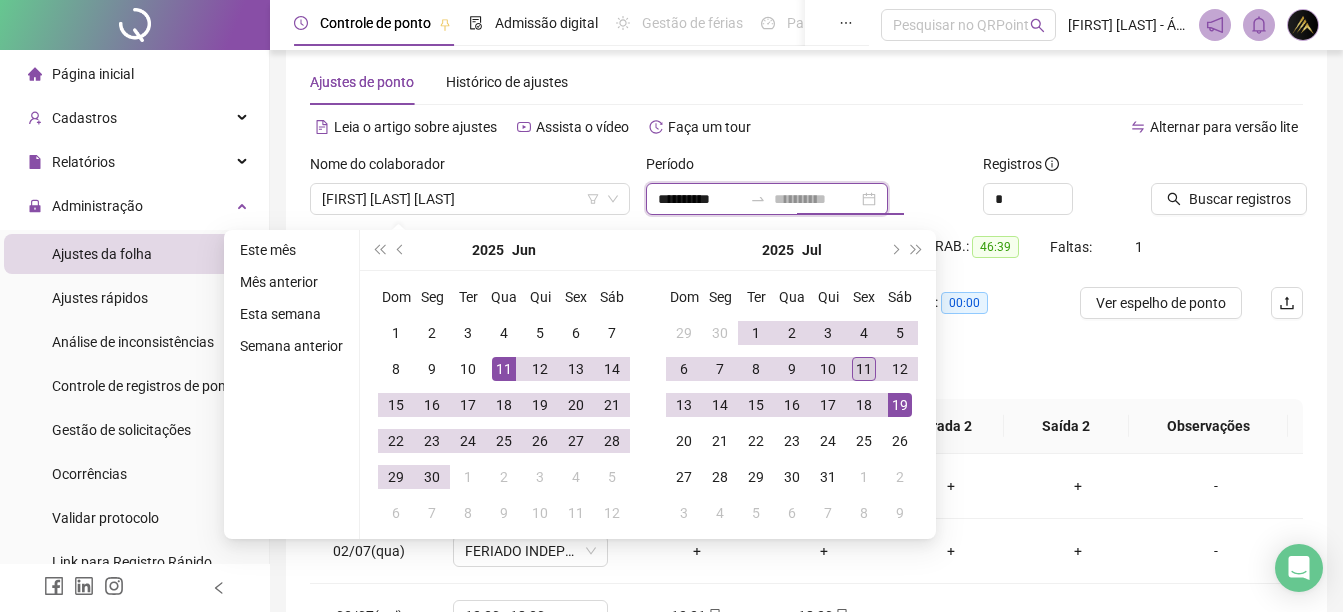 type on "**********" 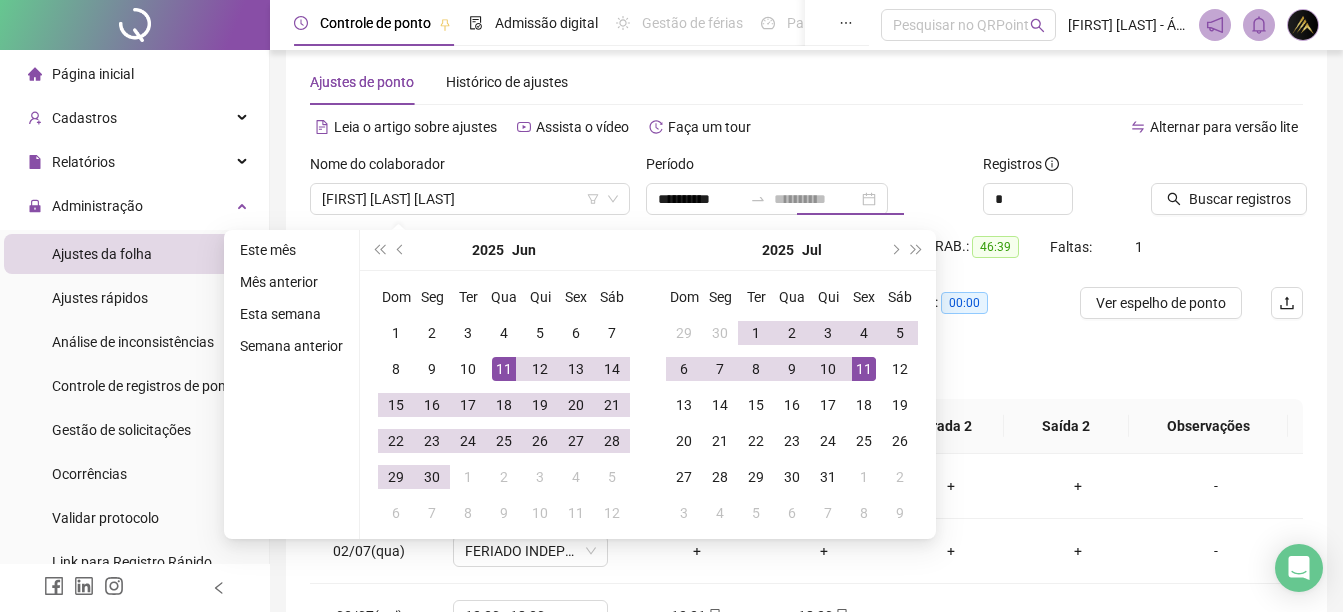 click on "11" at bounding box center (864, 369) 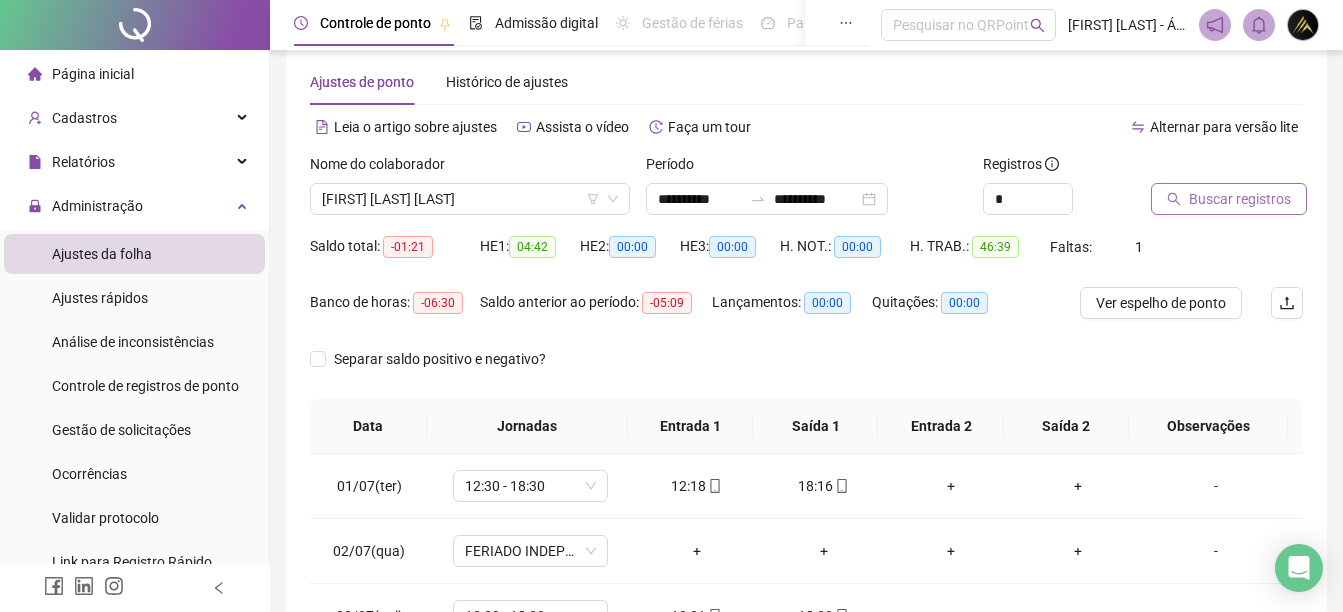 click on "Buscar registros" at bounding box center [1240, 199] 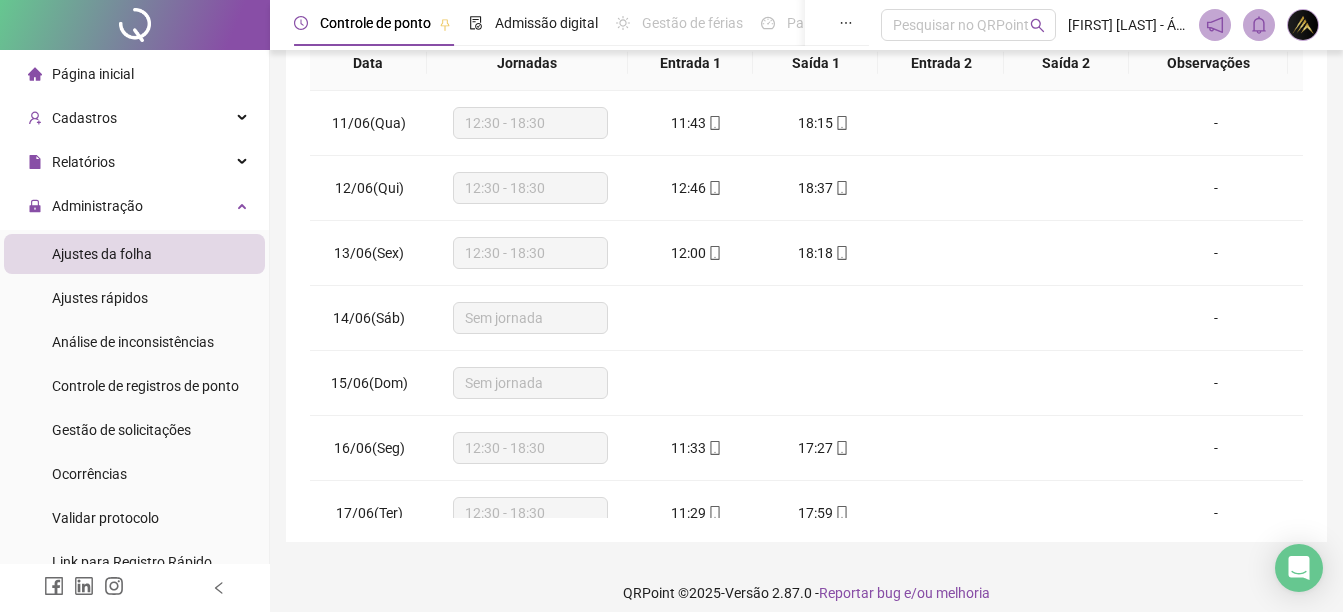 scroll, scrollTop: 410, scrollLeft: 0, axis: vertical 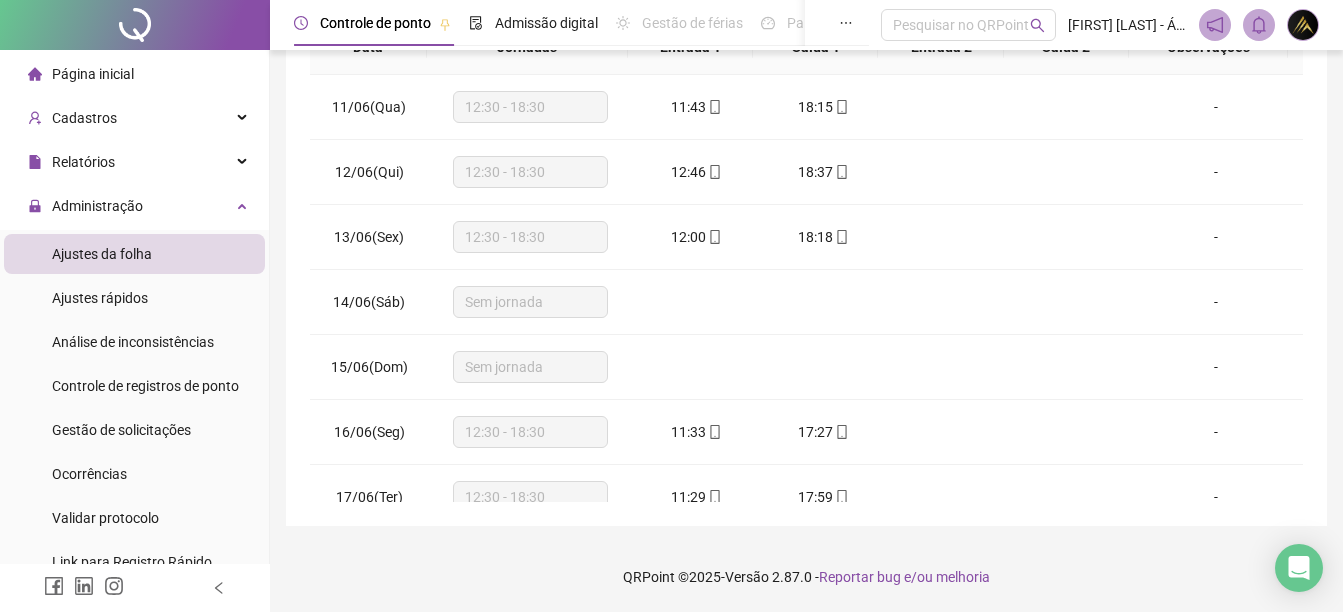 click on "**********" at bounding box center (806, 91) 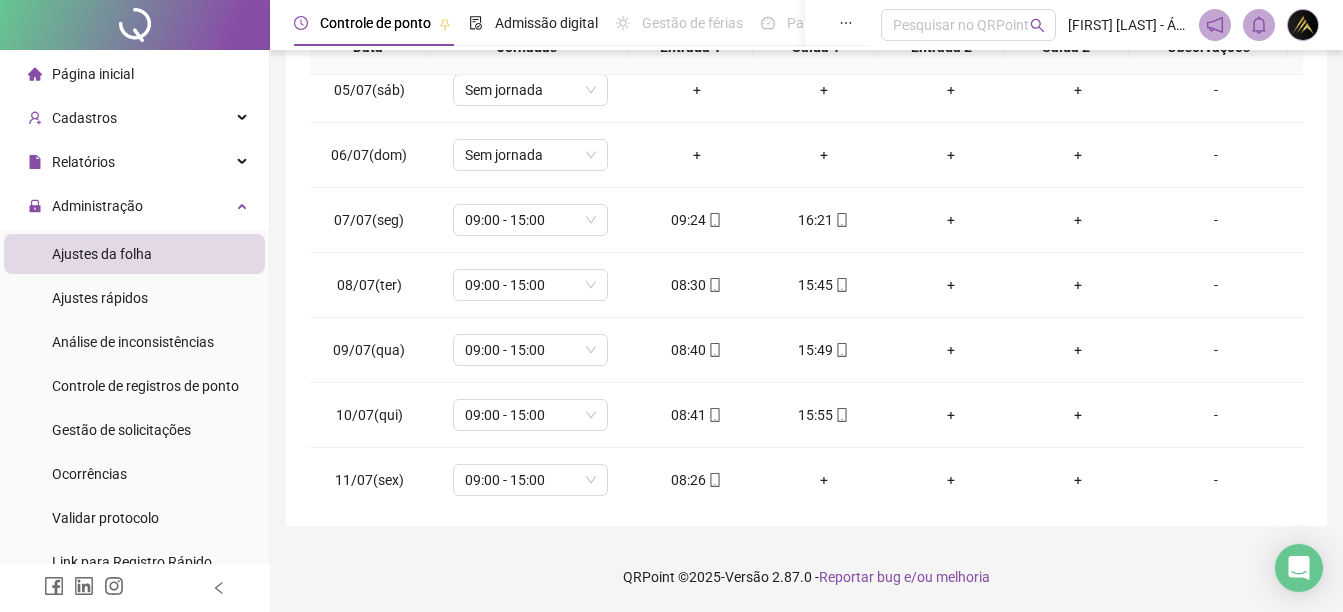 scroll, scrollTop: 1588, scrollLeft: 0, axis: vertical 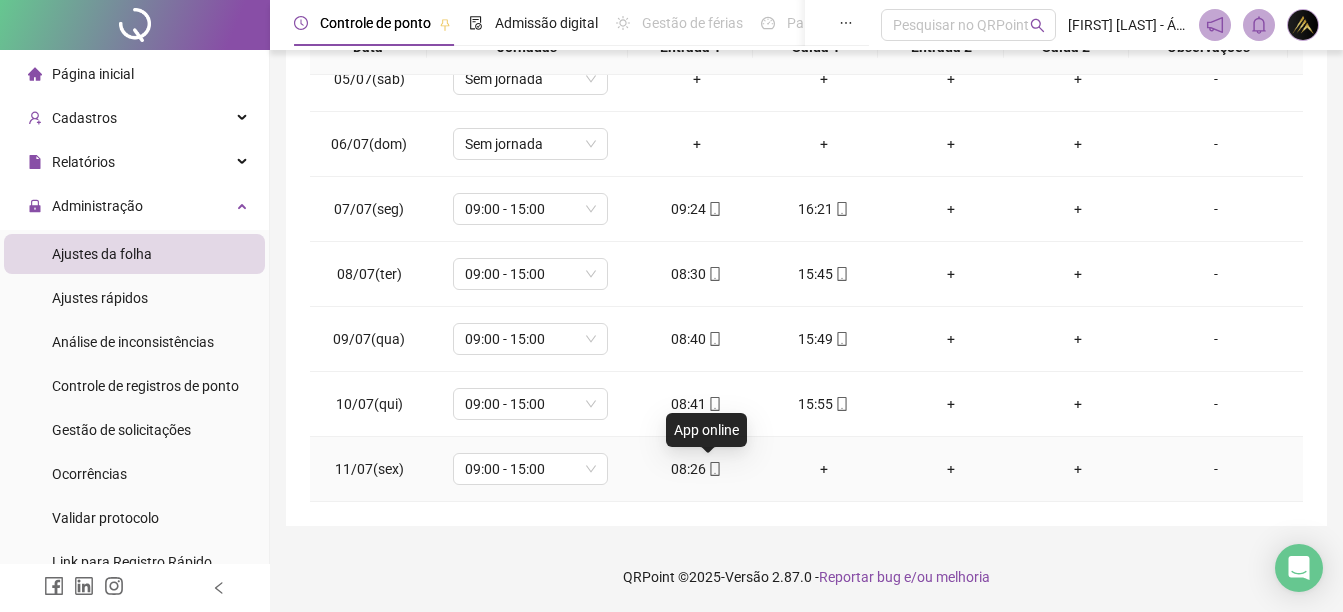 click 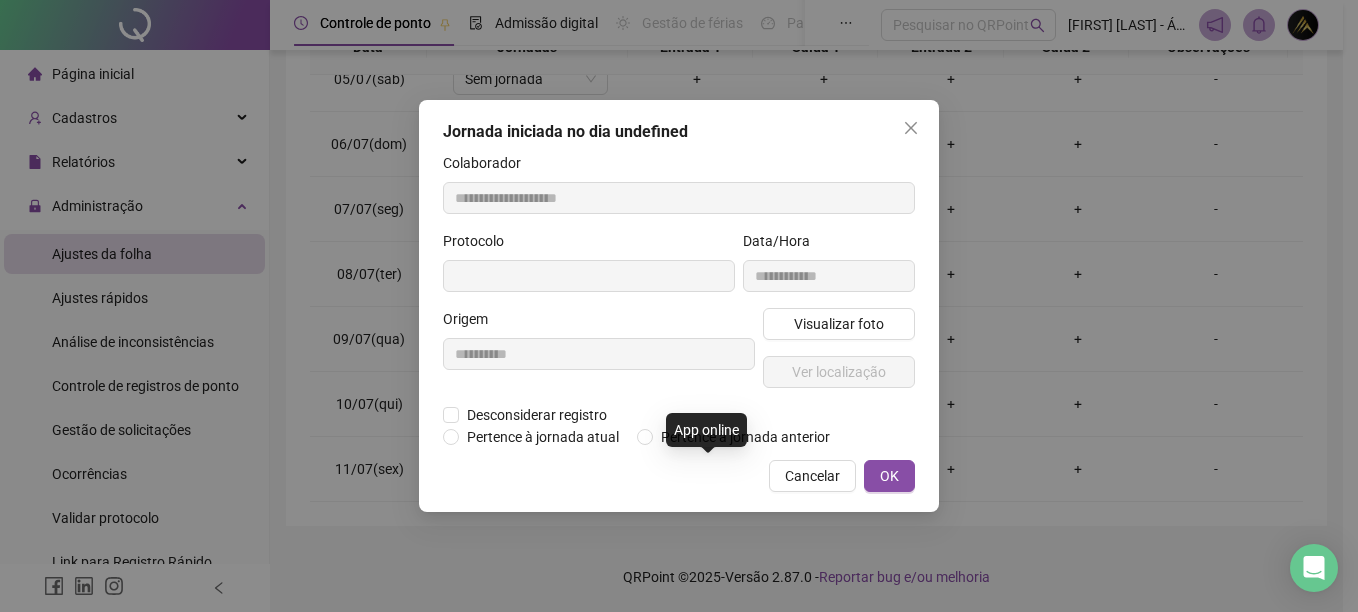 type on "**********" 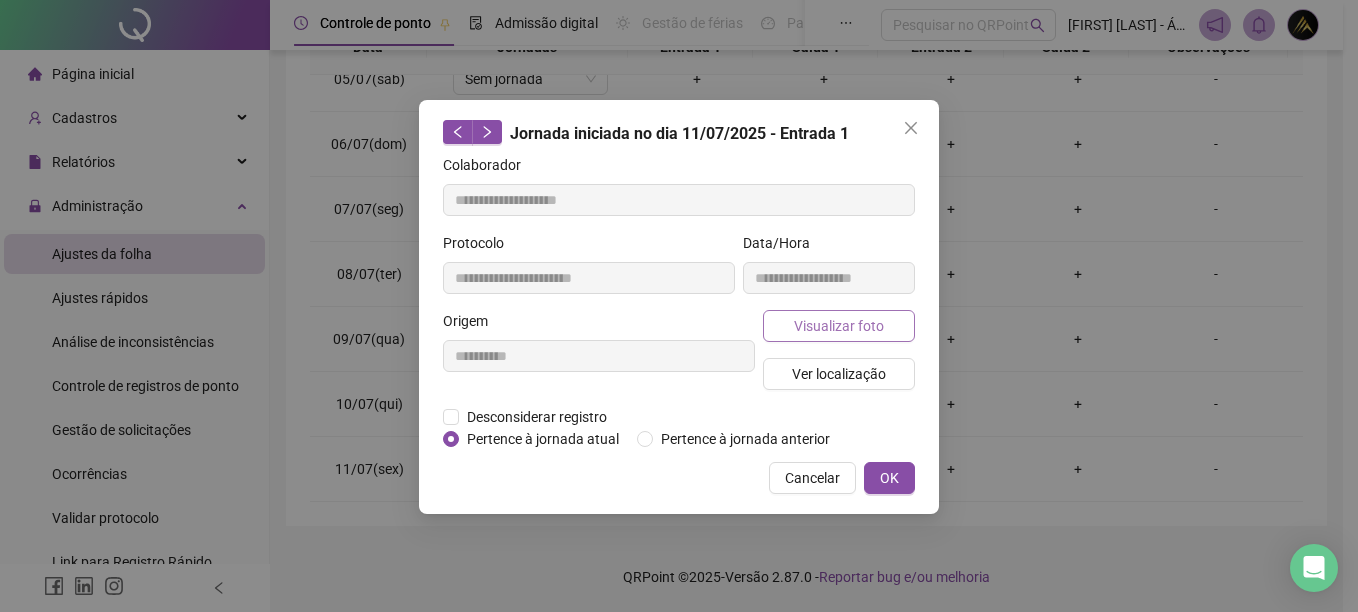 click on "Visualizar foto" at bounding box center [839, 326] 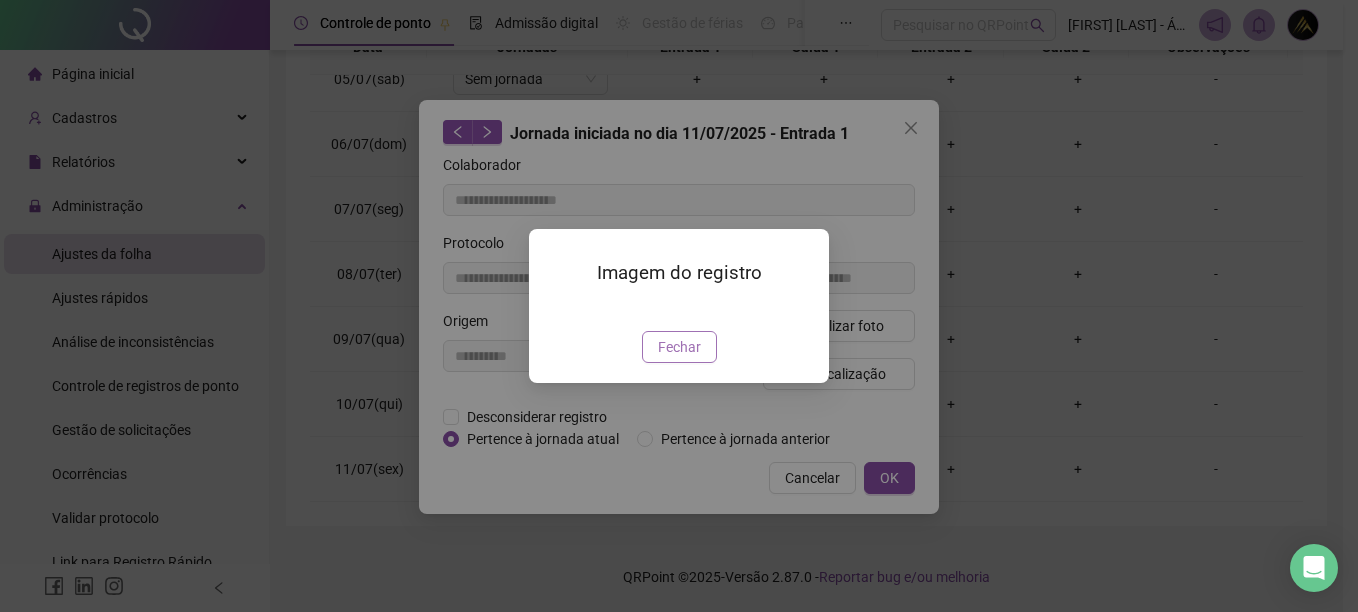 click on "Fechar" at bounding box center (679, 347) 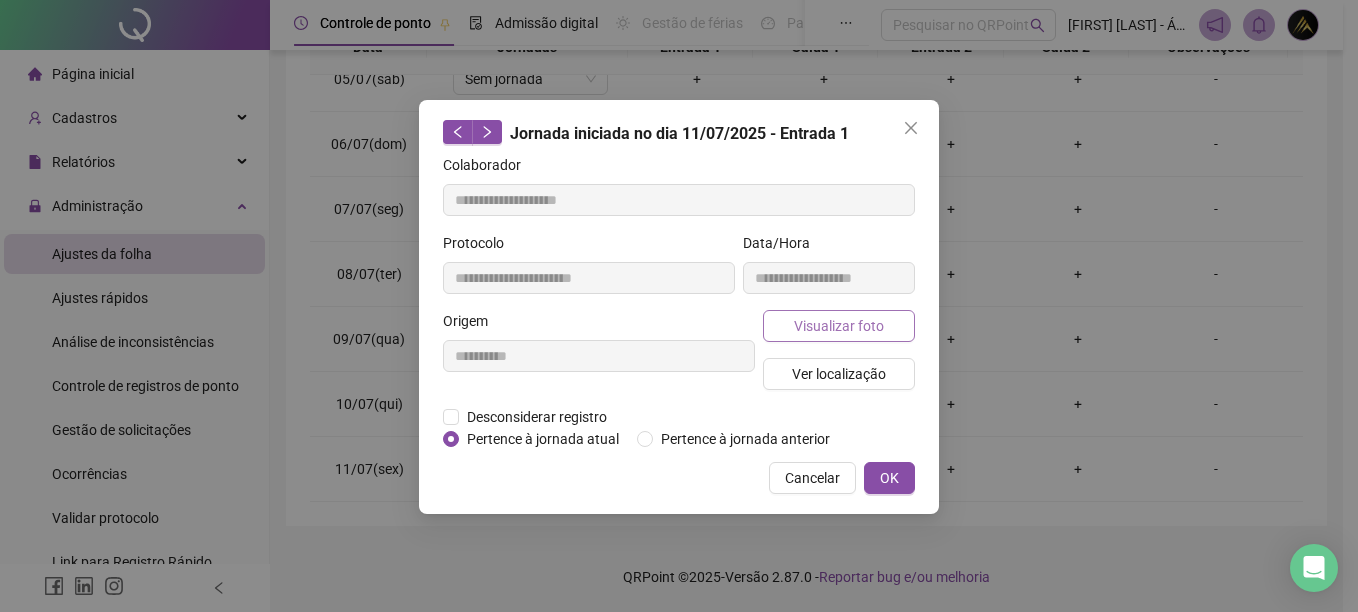 click on "Visualizar foto" at bounding box center (839, 326) 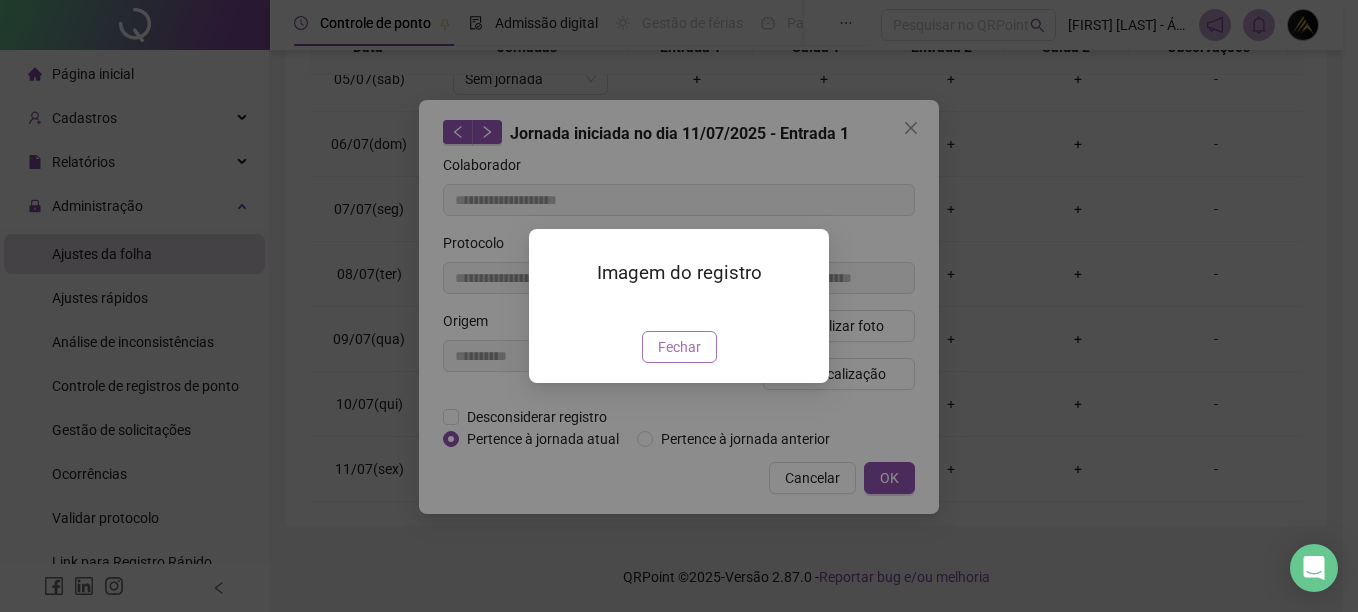 click on "Fechar" at bounding box center (679, 347) 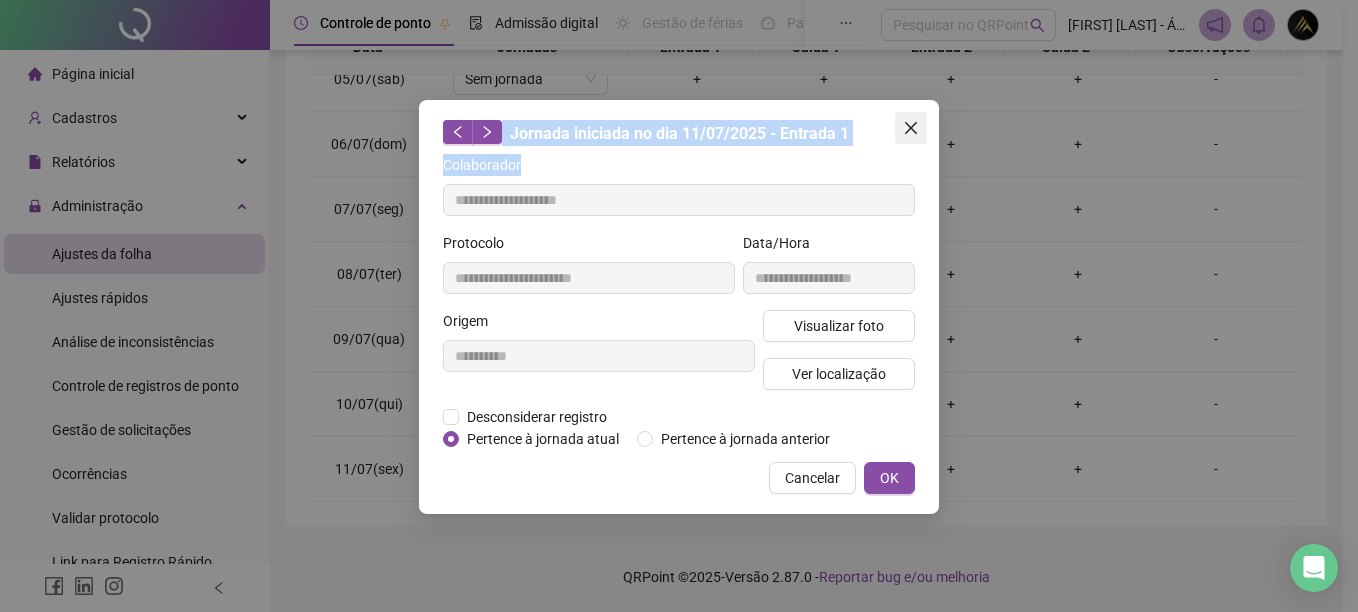 drag, startPoint x: 900, startPoint y: 146, endPoint x: 904, endPoint y: 133, distance: 13.601471 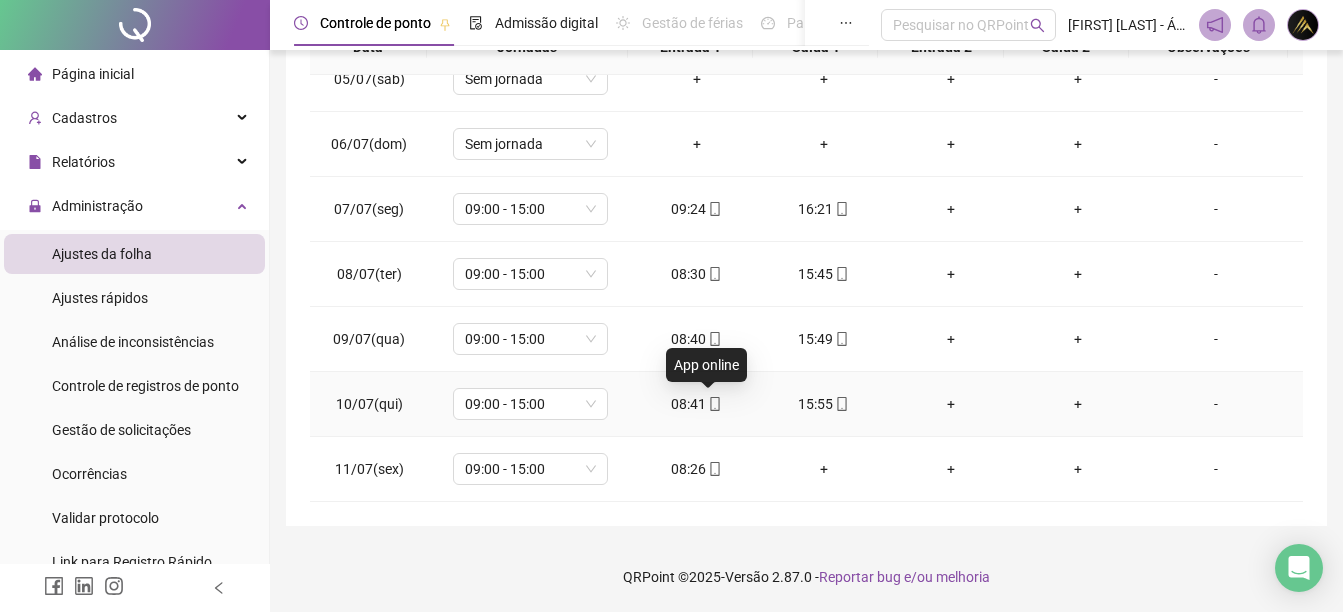 click at bounding box center [714, 404] 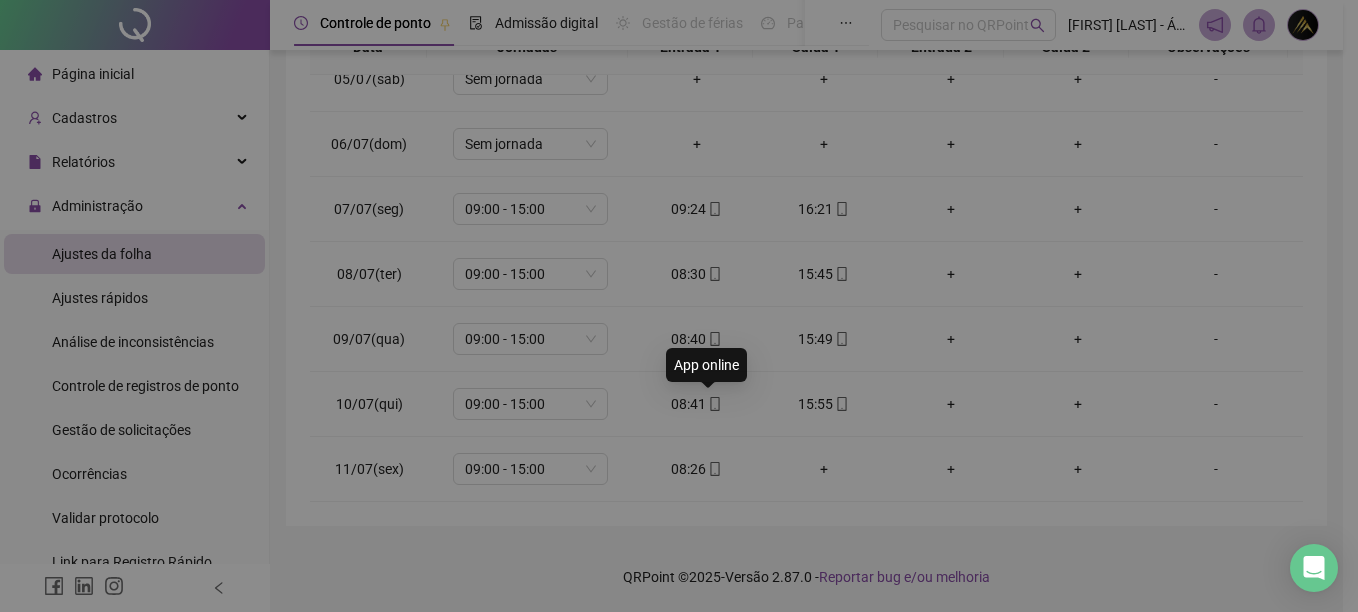 type on "**********" 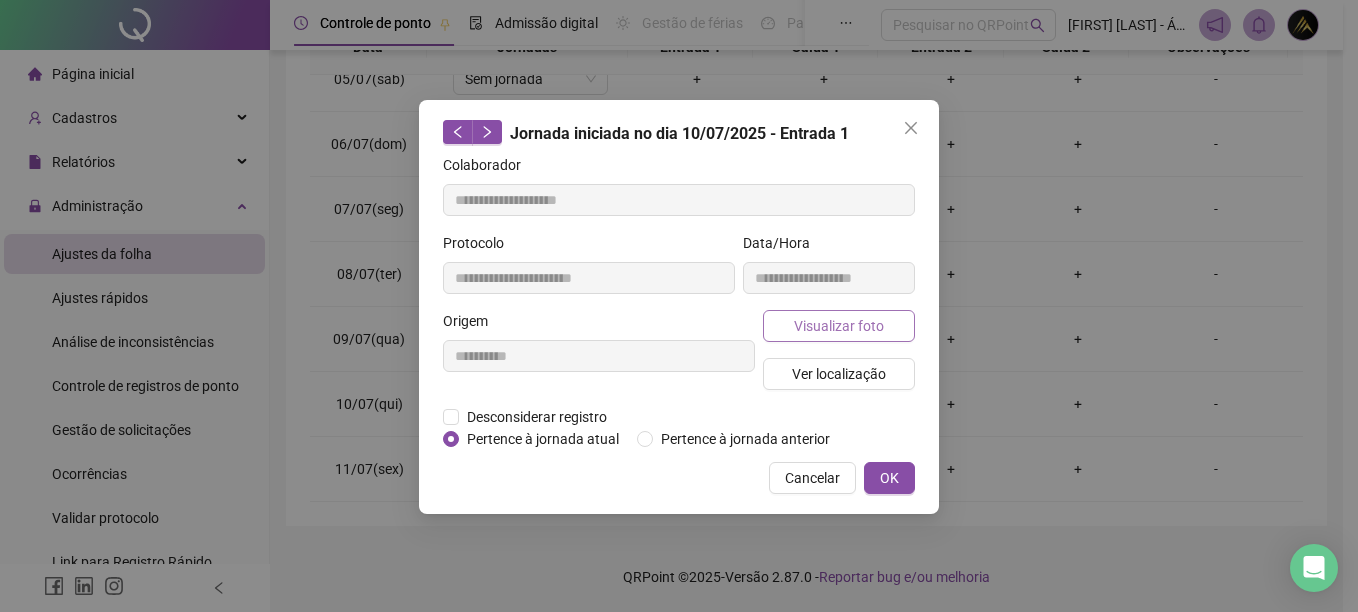 click on "Visualizar foto" at bounding box center (839, 326) 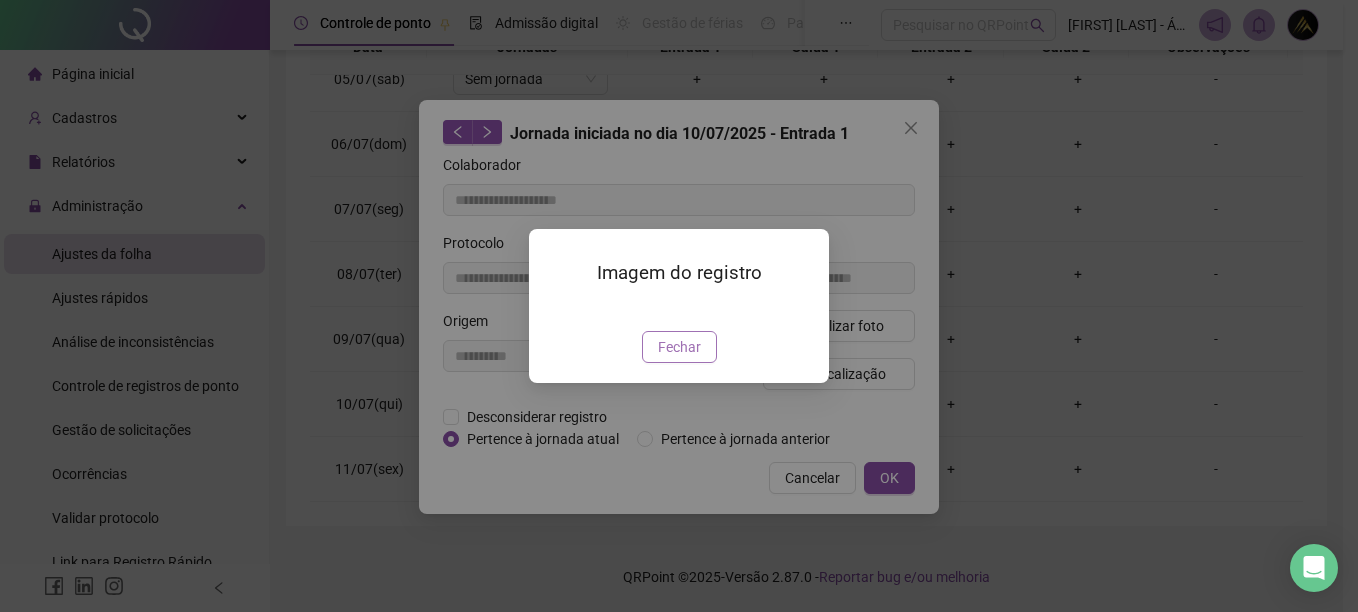 click on "Fechar" at bounding box center [679, 347] 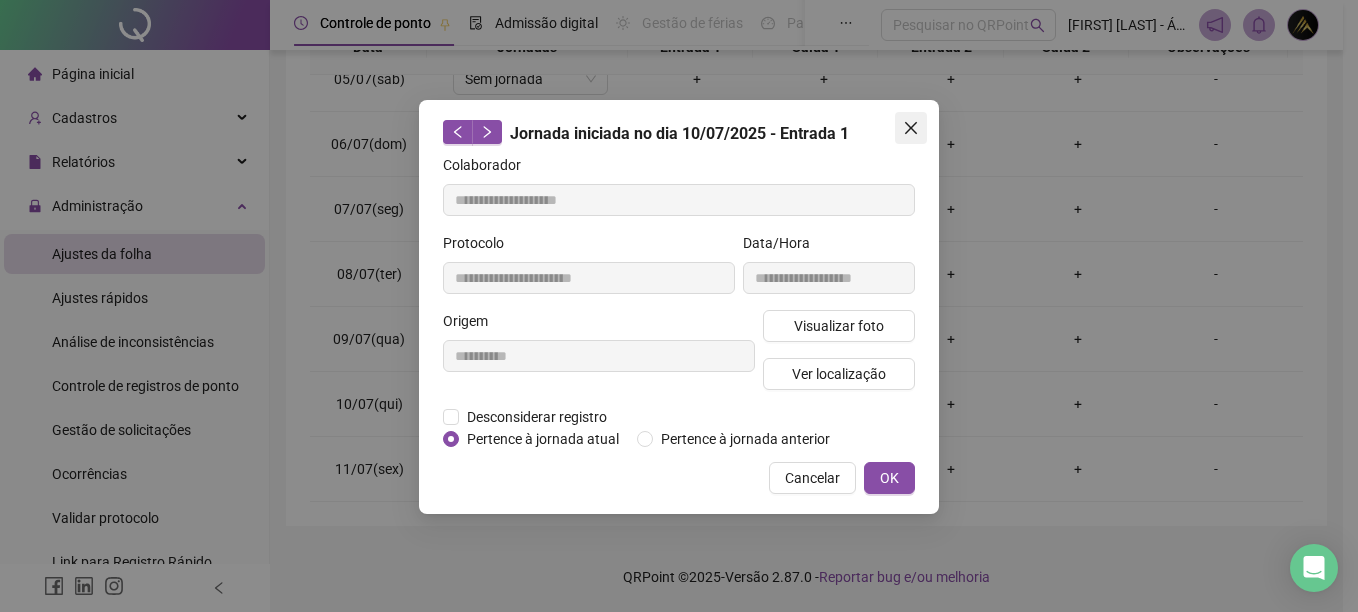 click 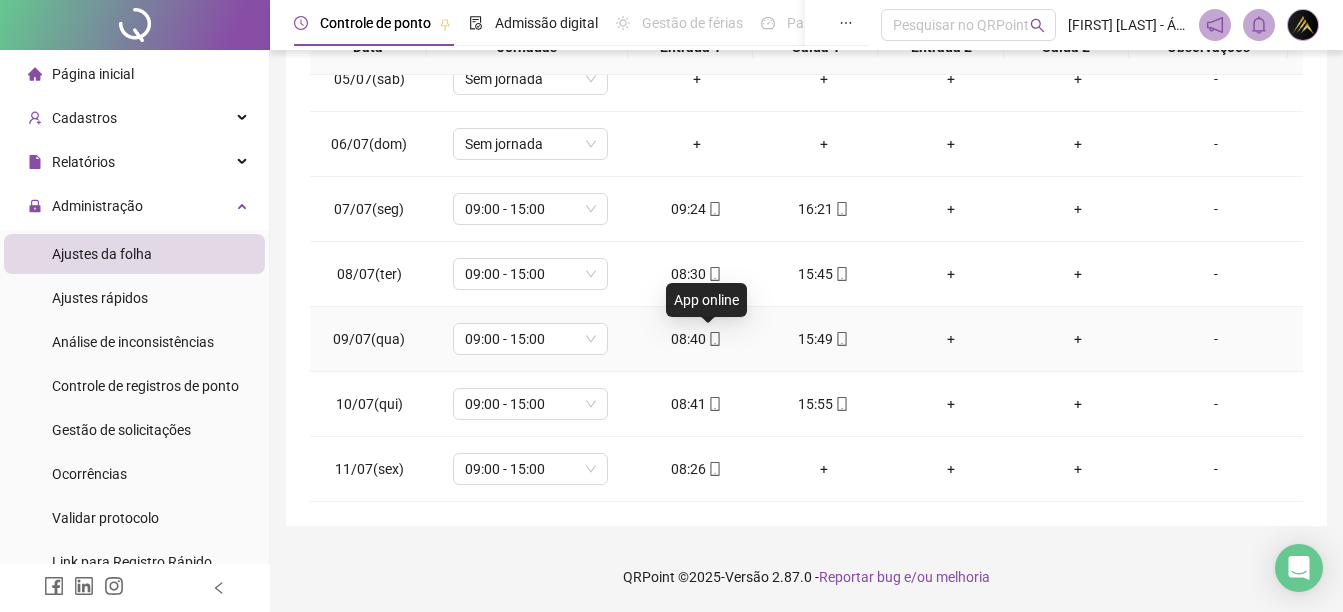 click at bounding box center (714, 339) 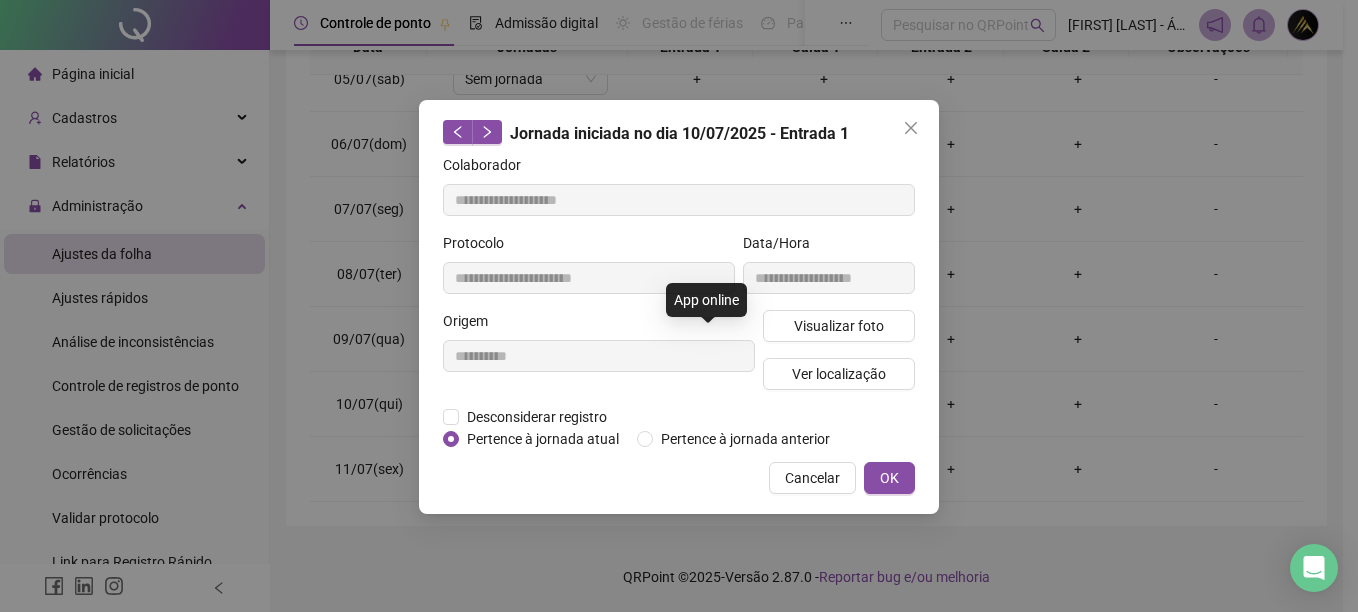 type on "**********" 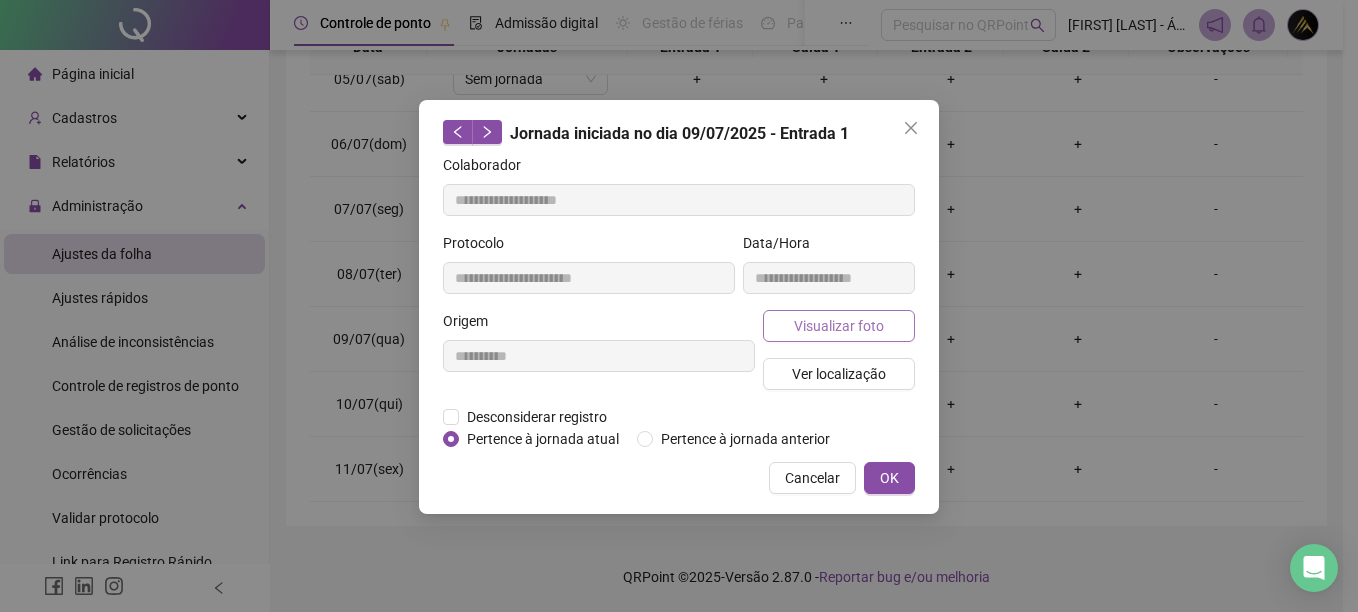 click on "Visualizar foto" at bounding box center (839, 326) 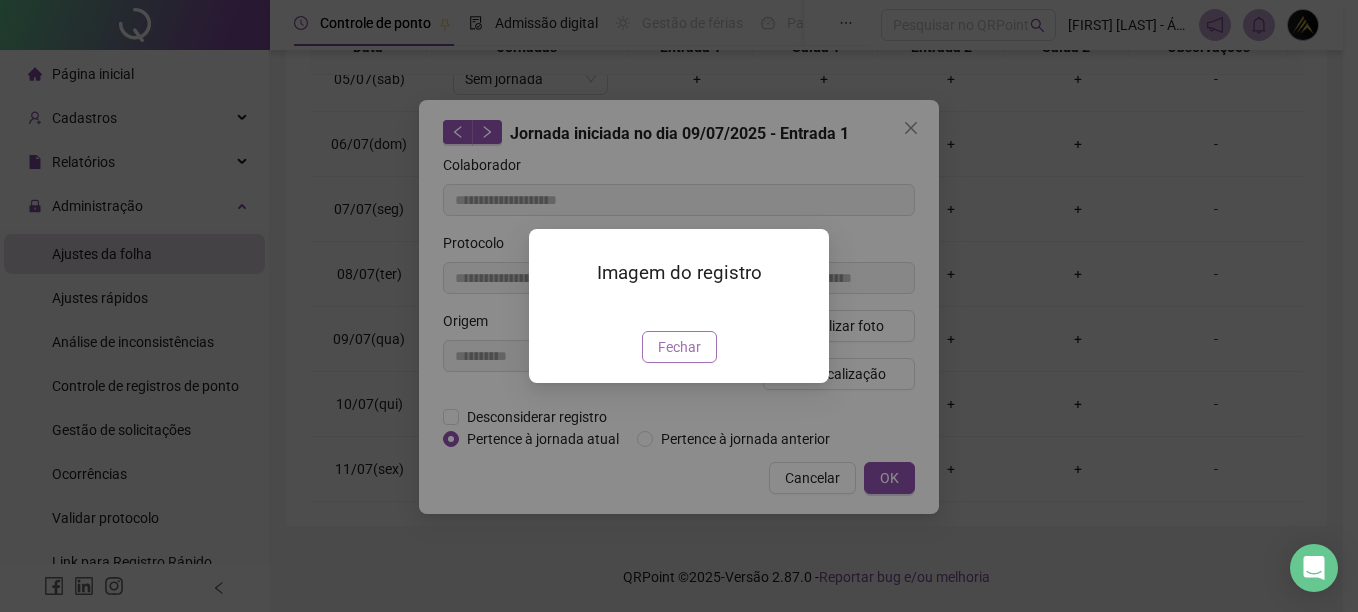 click on "Fechar" at bounding box center (679, 347) 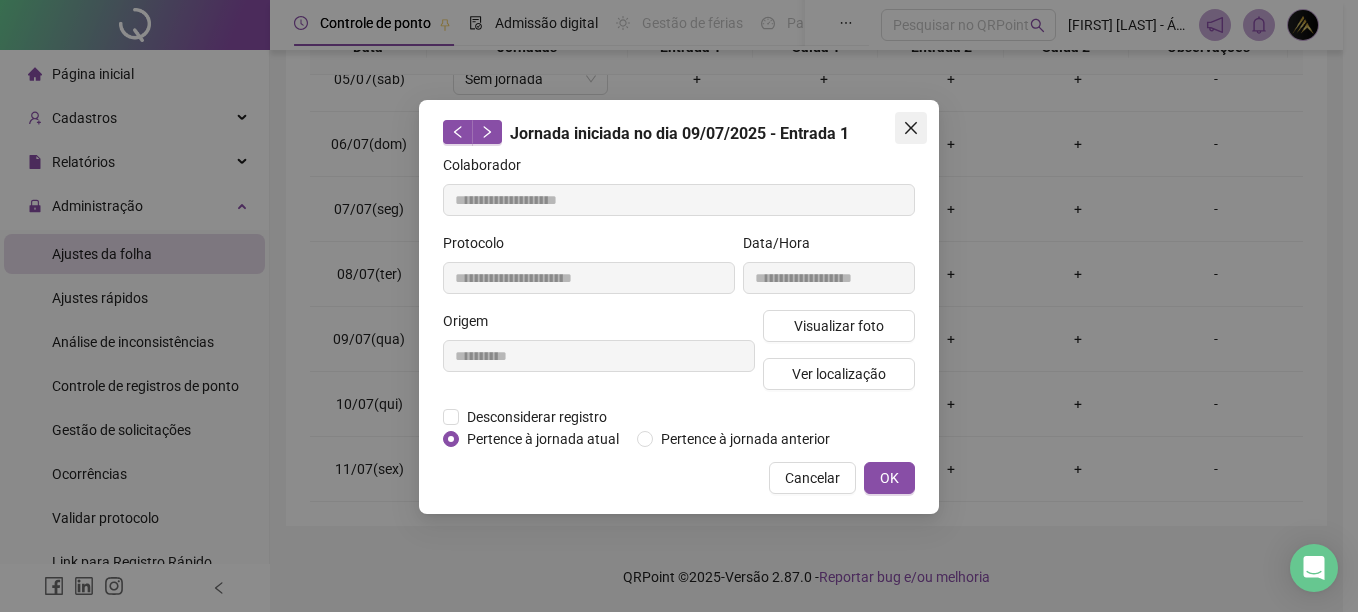 click 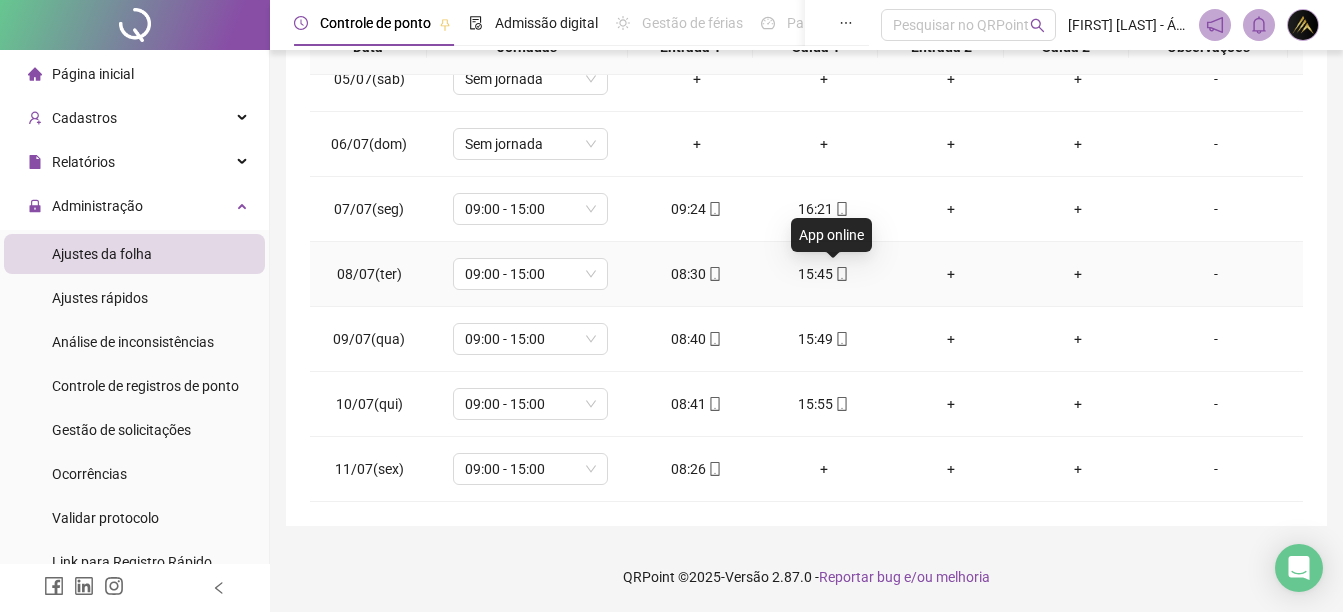 click 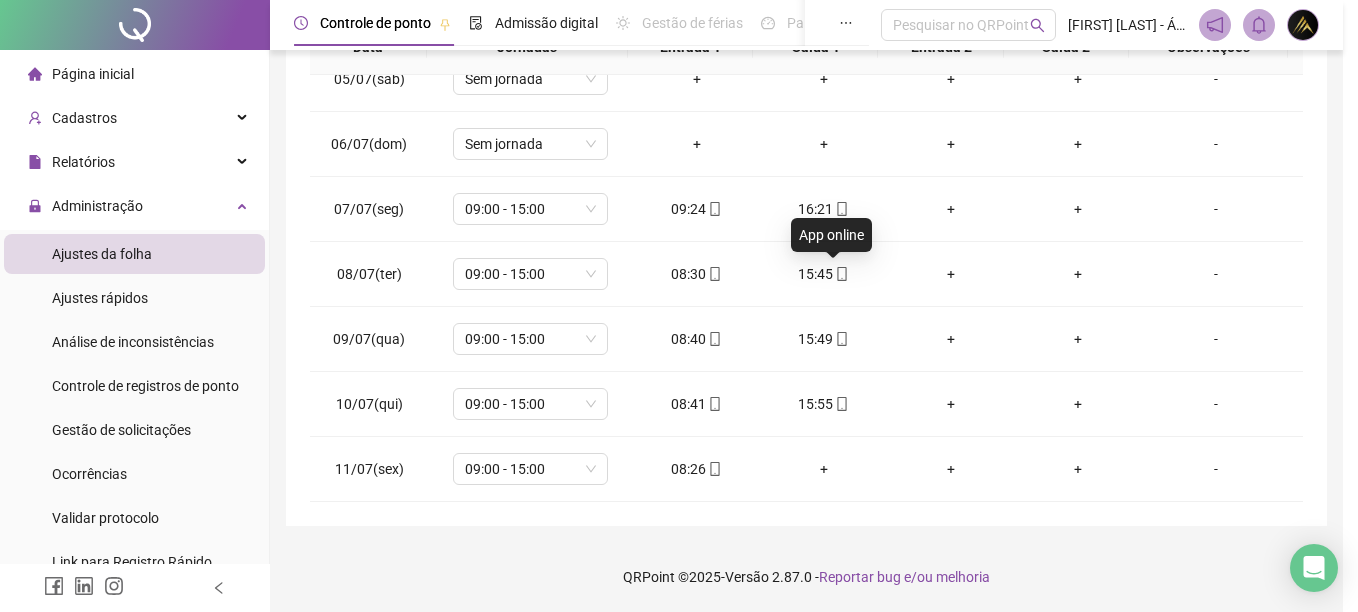 type on "**********" 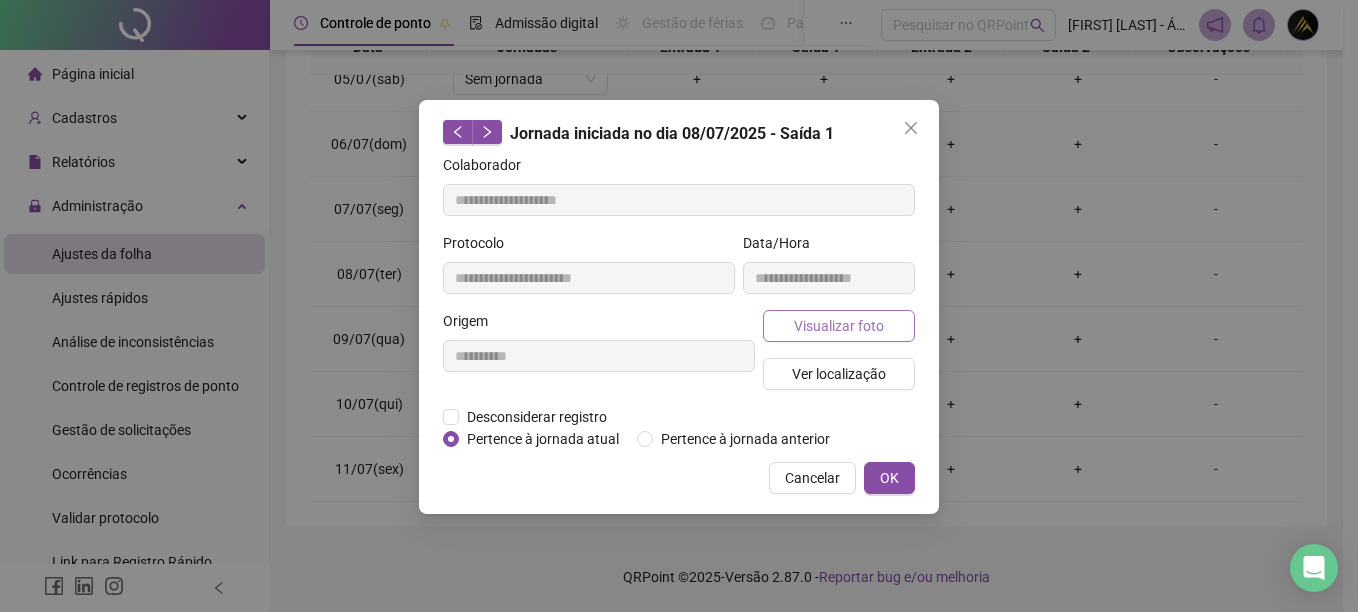 click on "Visualizar foto" at bounding box center (839, 326) 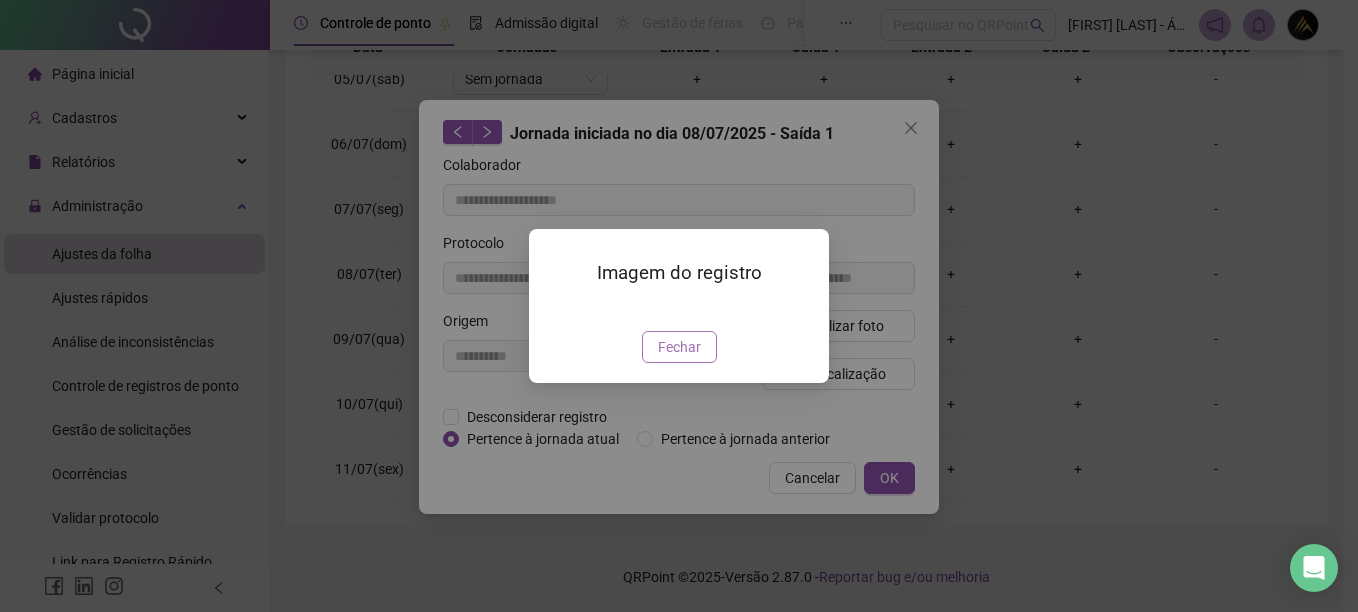 click on "Fechar" at bounding box center (679, 347) 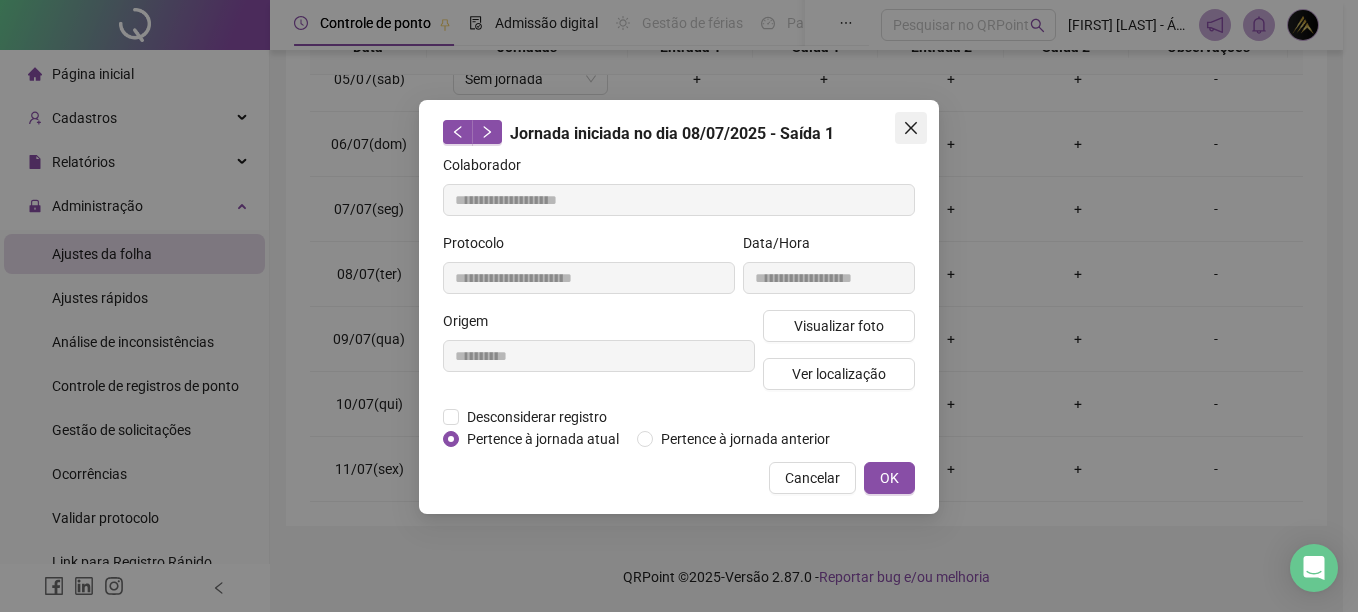 click 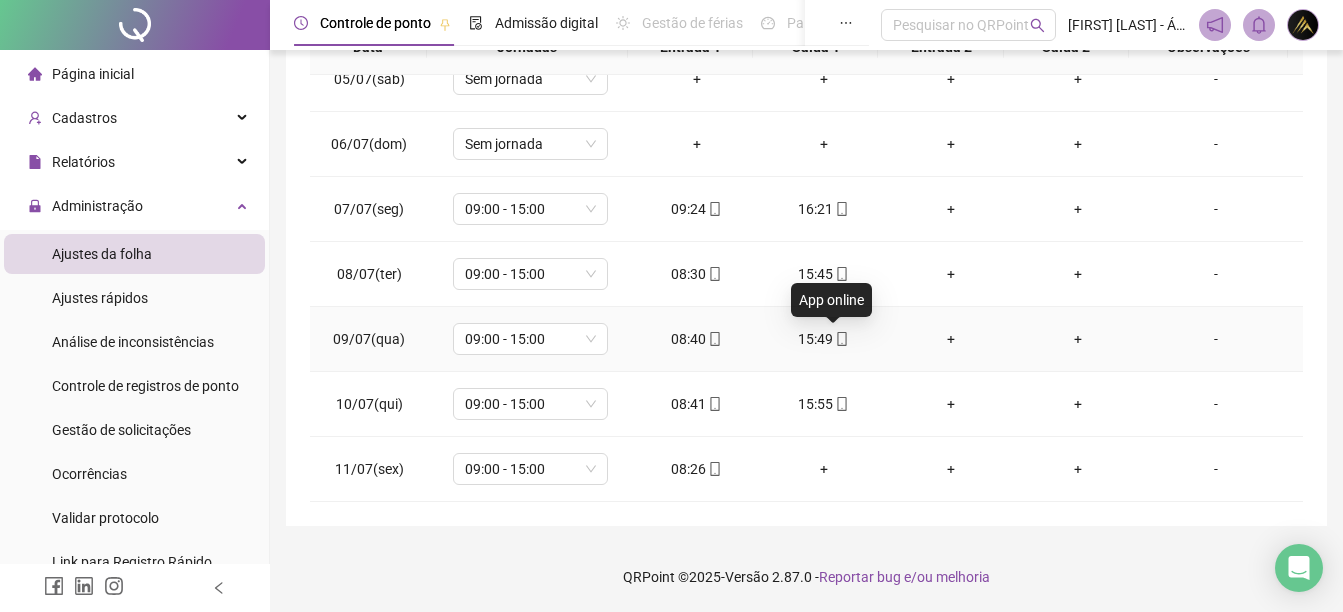 click at bounding box center [841, 339] 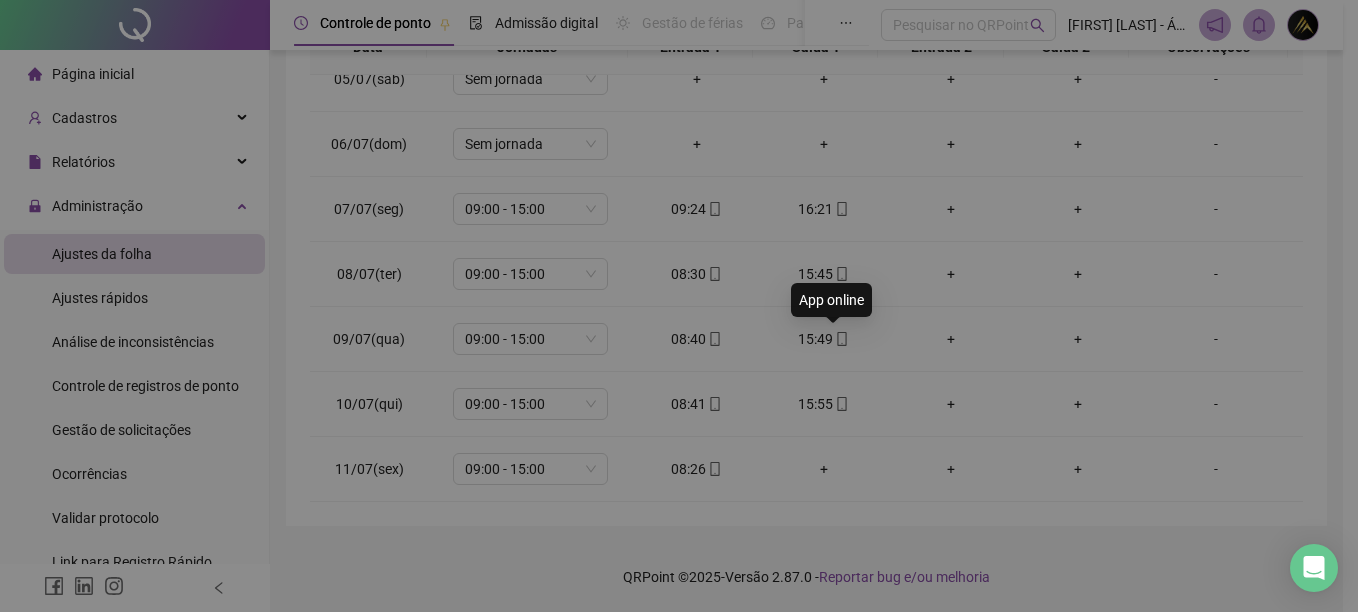 type on "**********" 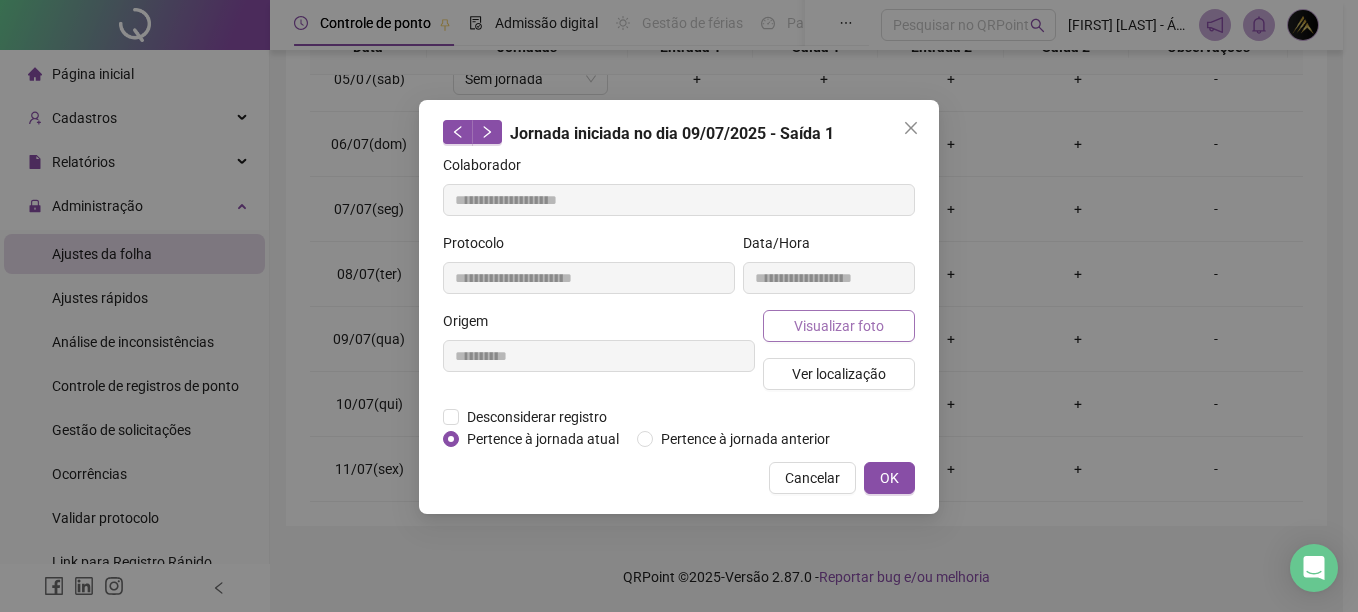 click on "Visualizar foto" at bounding box center (839, 326) 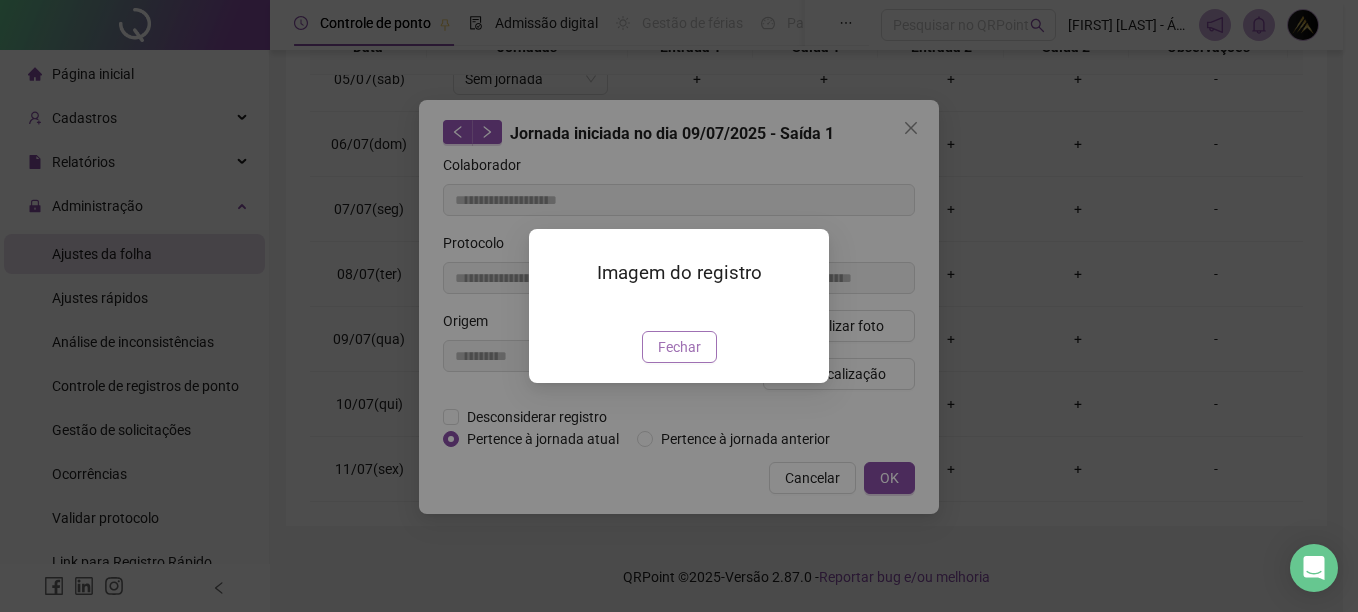 click on "Fechar" at bounding box center (679, 347) 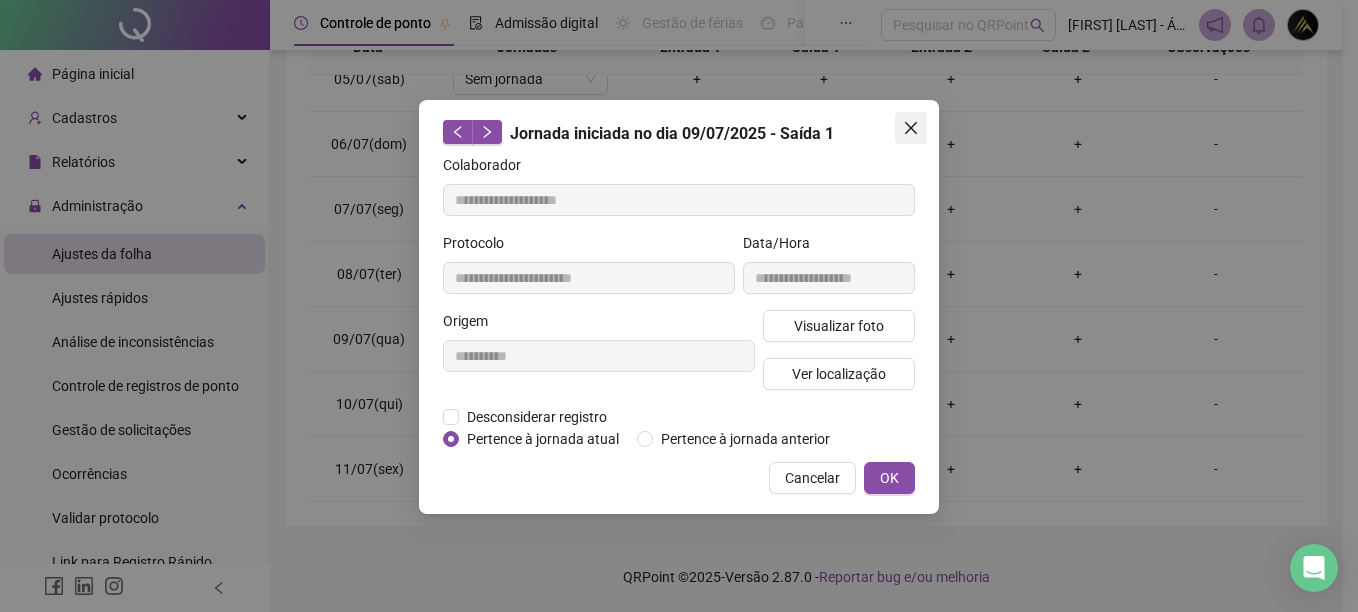 click at bounding box center (911, 128) 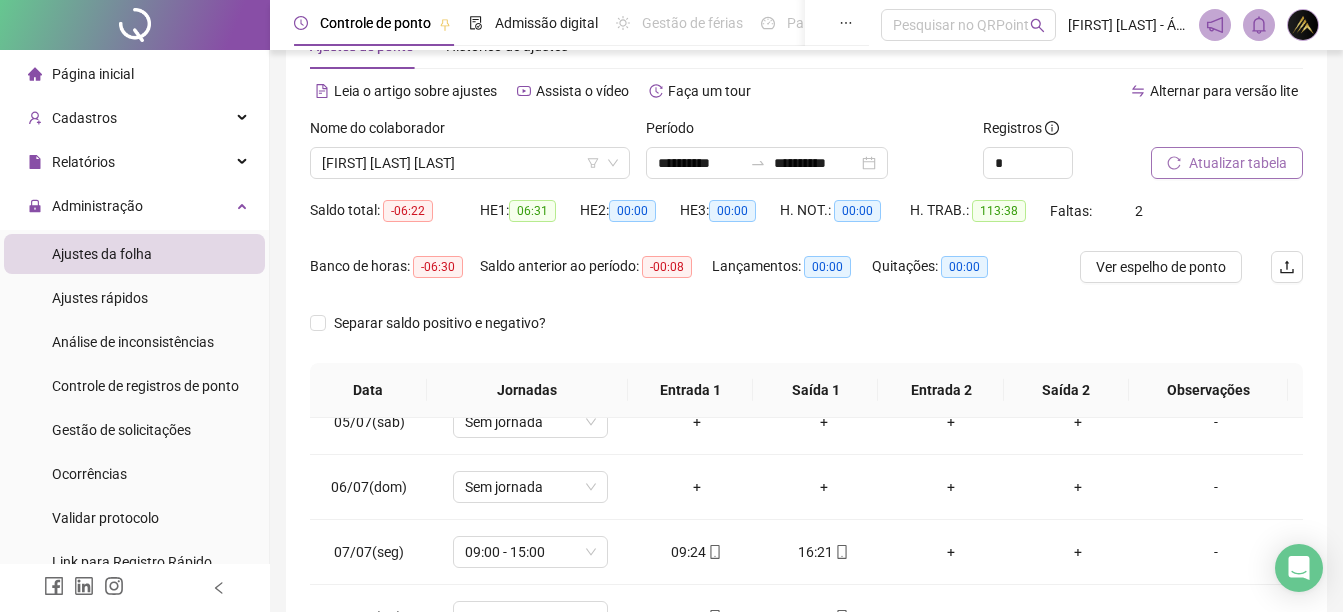 scroll, scrollTop: 60, scrollLeft: 0, axis: vertical 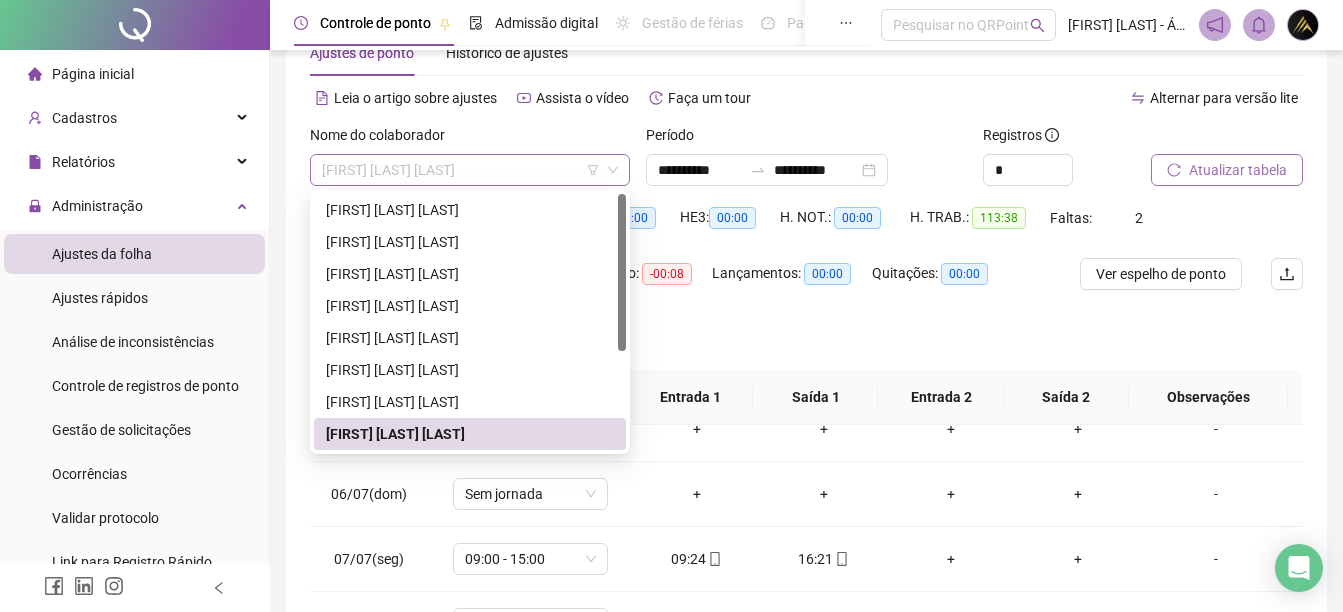 click on "[FIRST] [LAST] [LAST]" at bounding box center [470, 170] 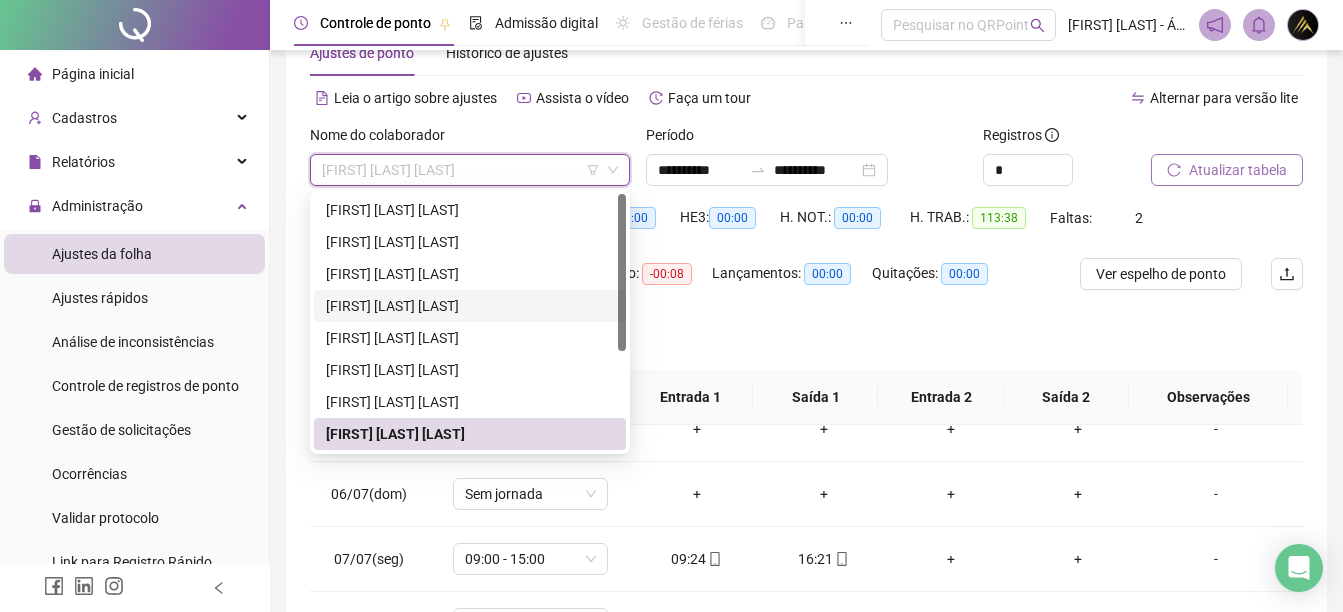 click on "[FIRST] [LAST] [LAST]" at bounding box center [470, 306] 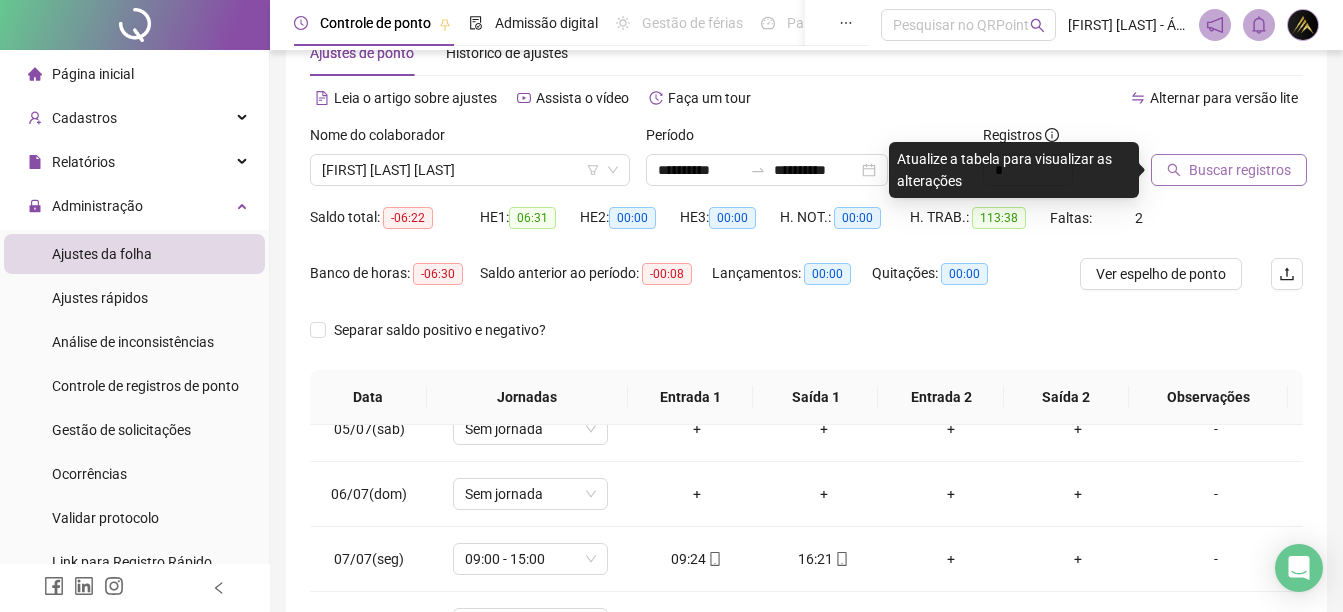 click on "Buscar registros" at bounding box center (1240, 170) 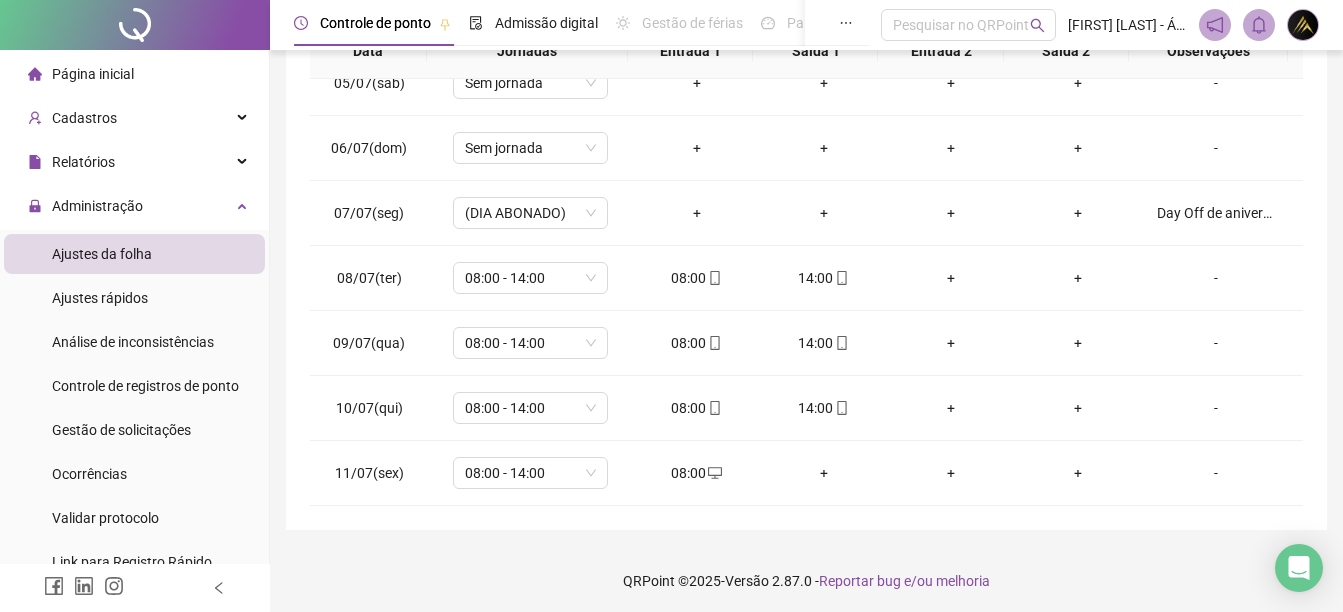 scroll, scrollTop: 410, scrollLeft: 0, axis: vertical 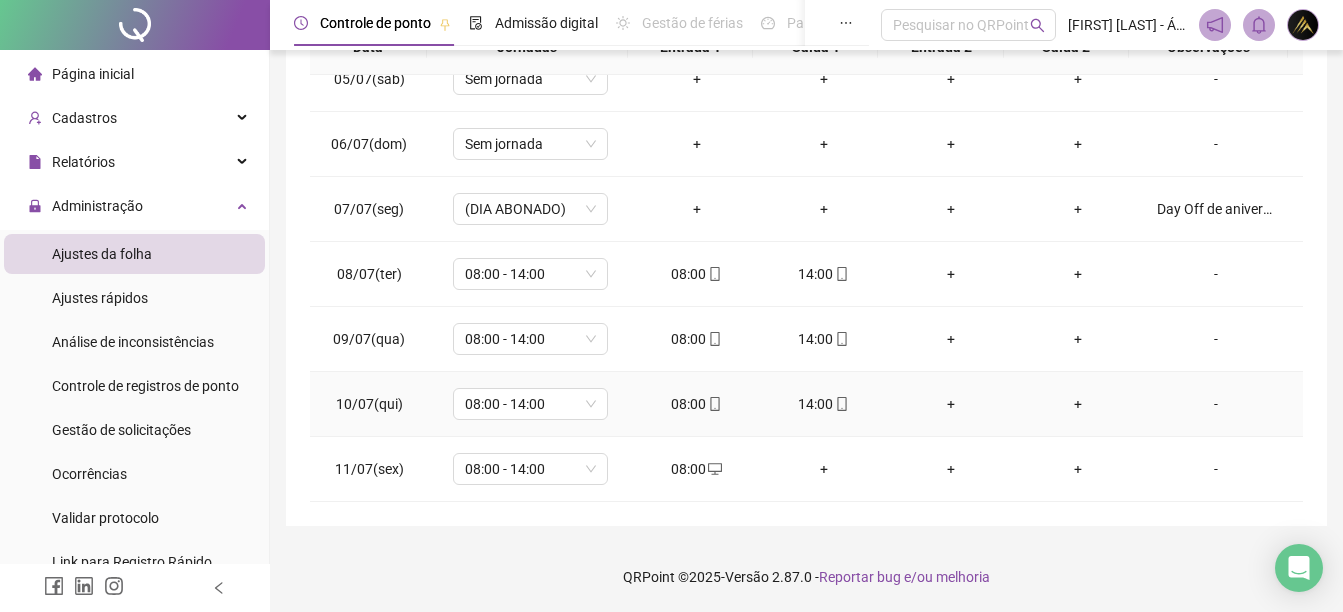 click on "08:00" at bounding box center (696, 404) 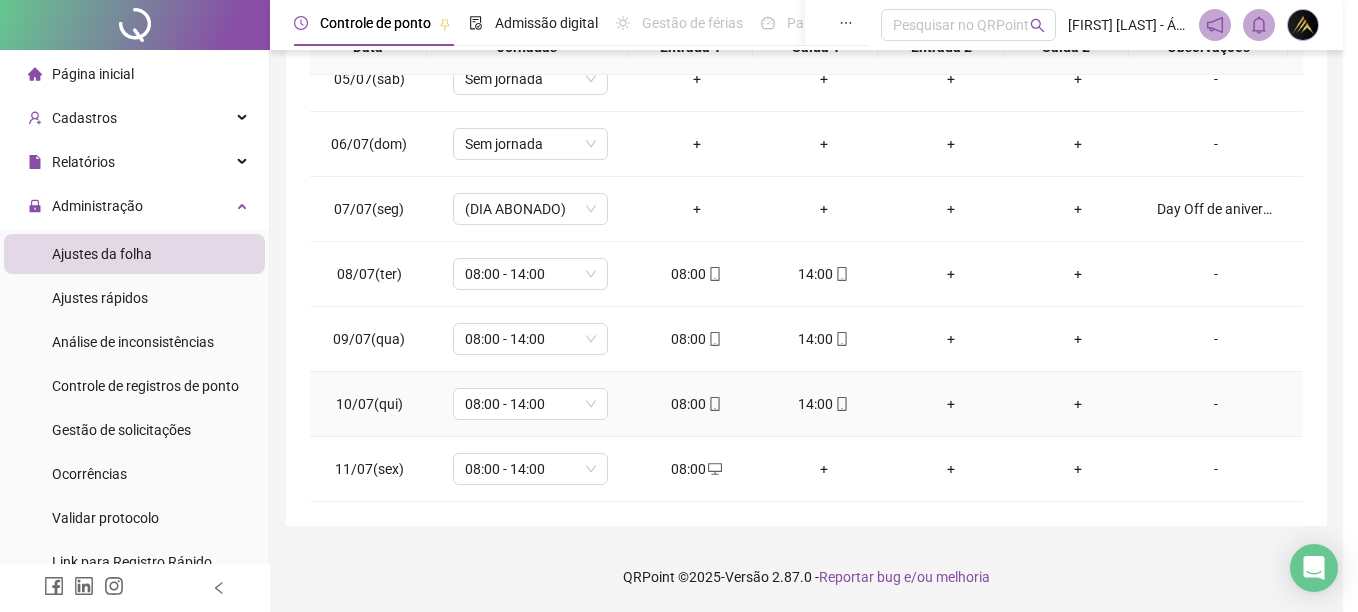 type on "**********" 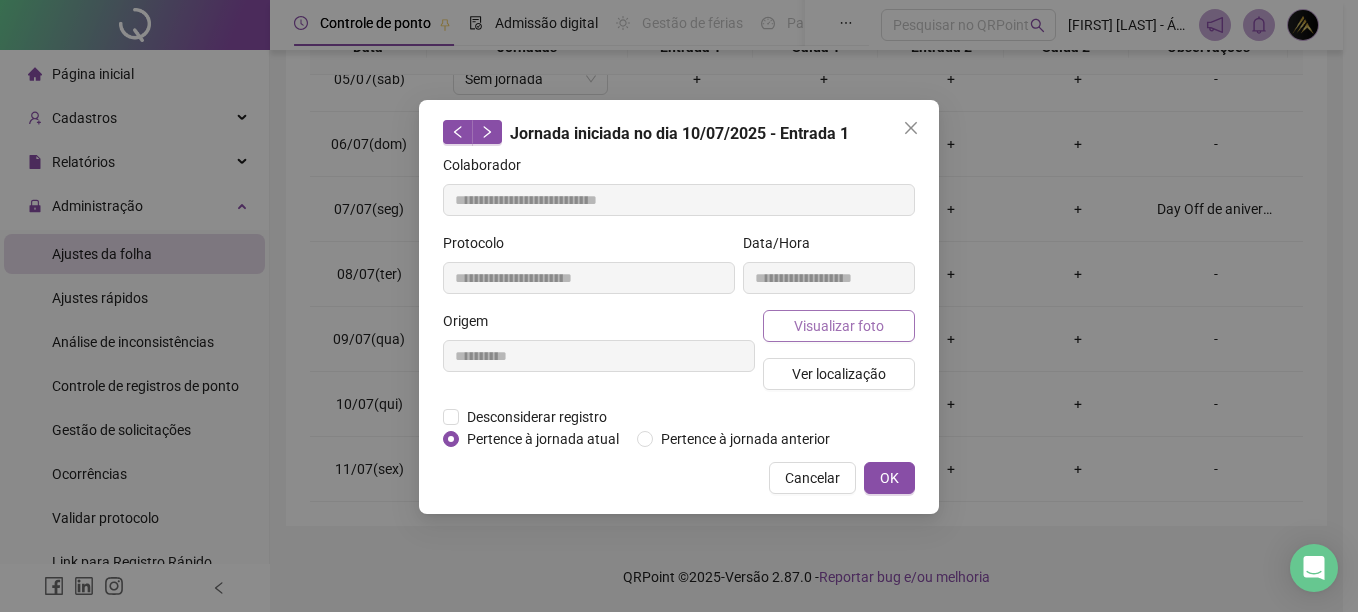 click on "Visualizar foto" at bounding box center [839, 326] 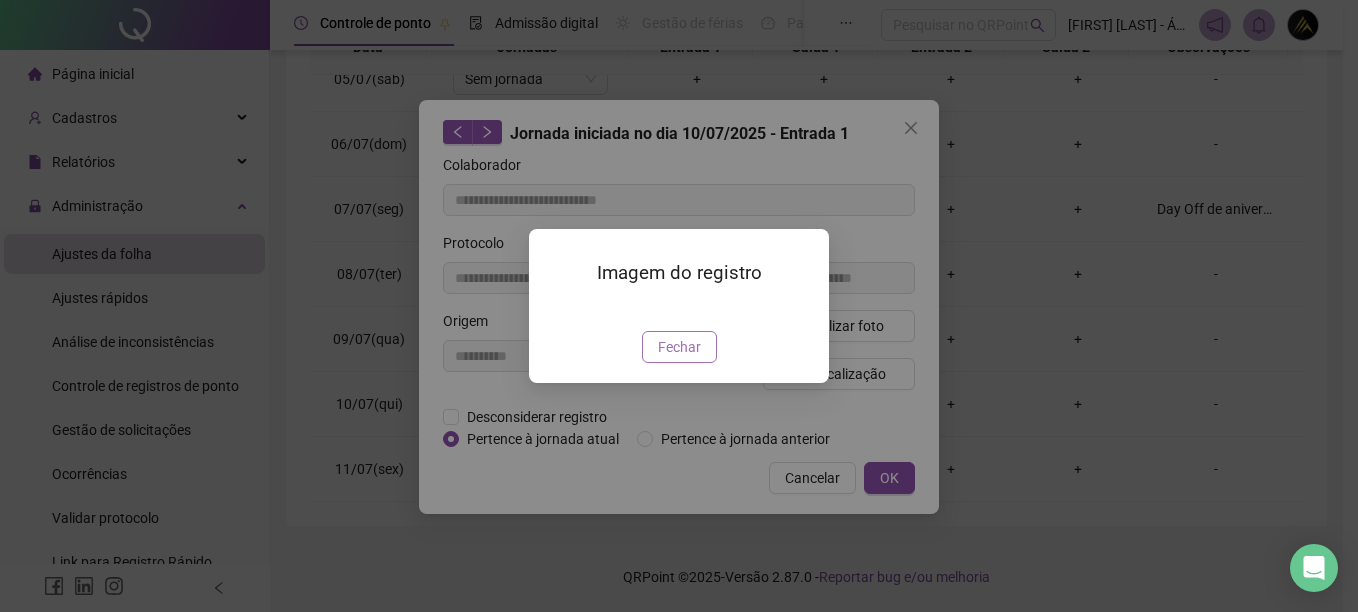 click on "Fechar" at bounding box center (679, 347) 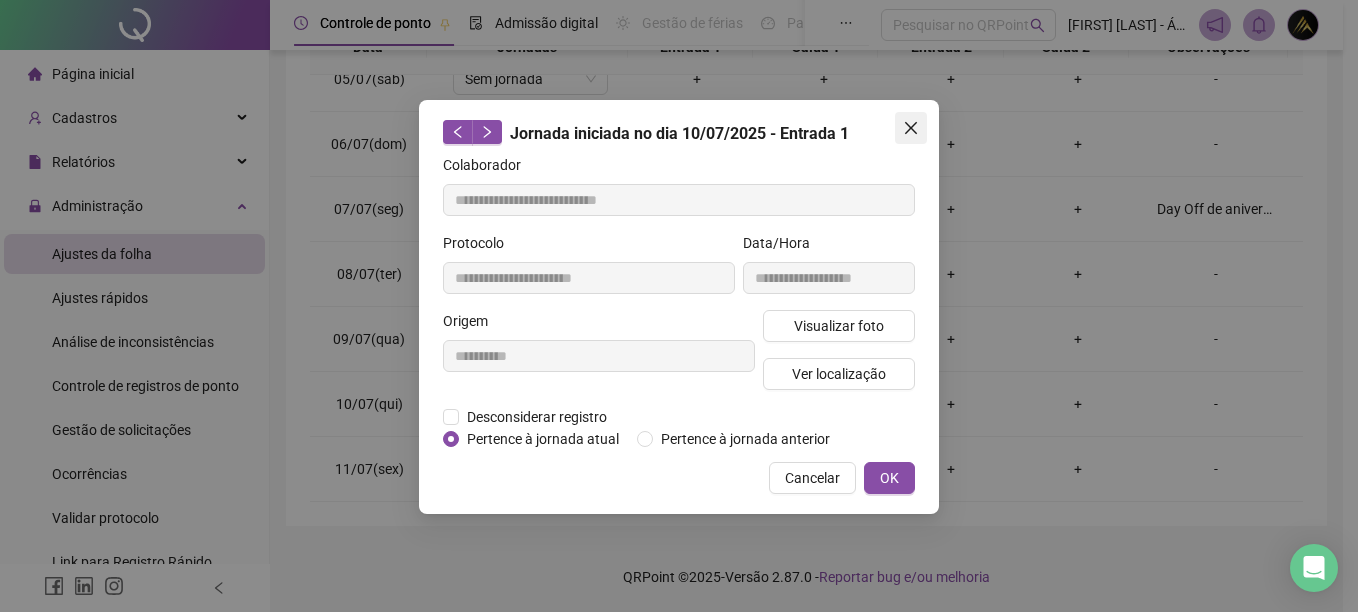 click at bounding box center [911, 128] 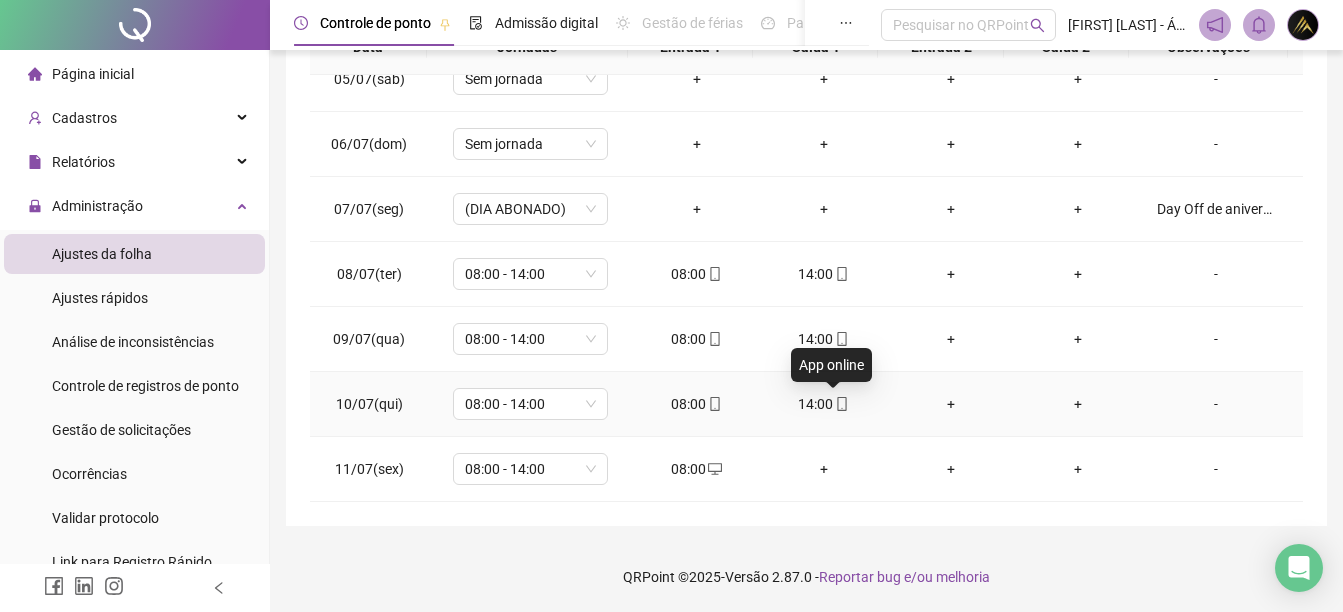 click 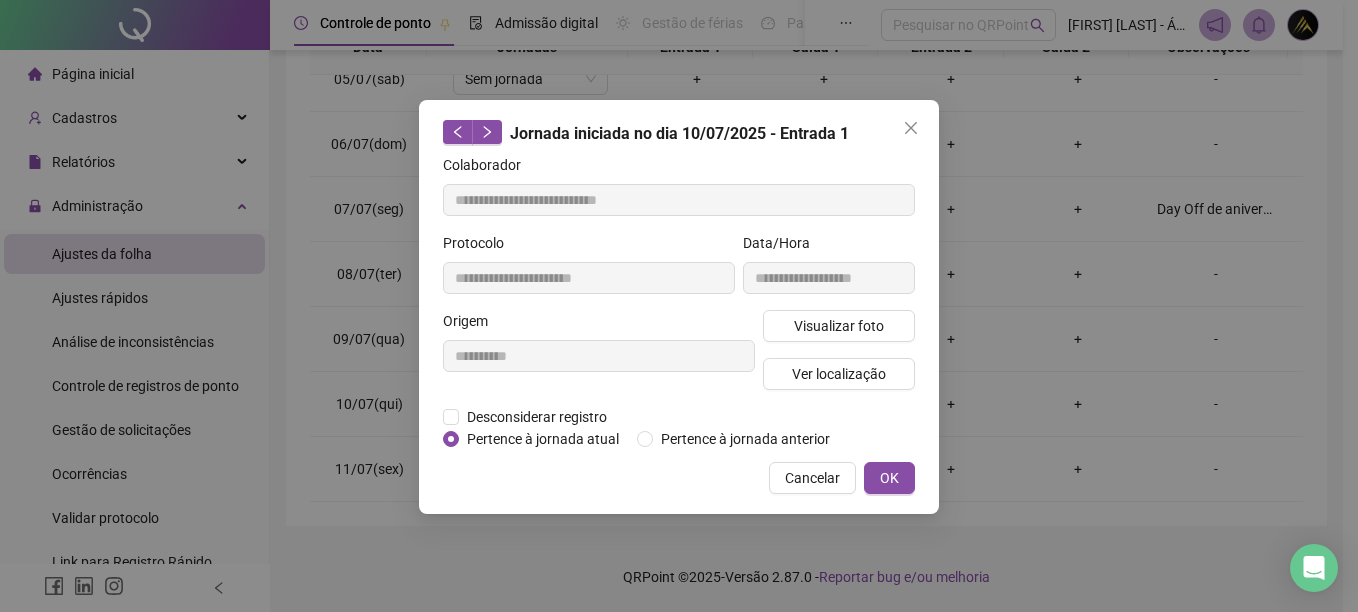 type on "**********" 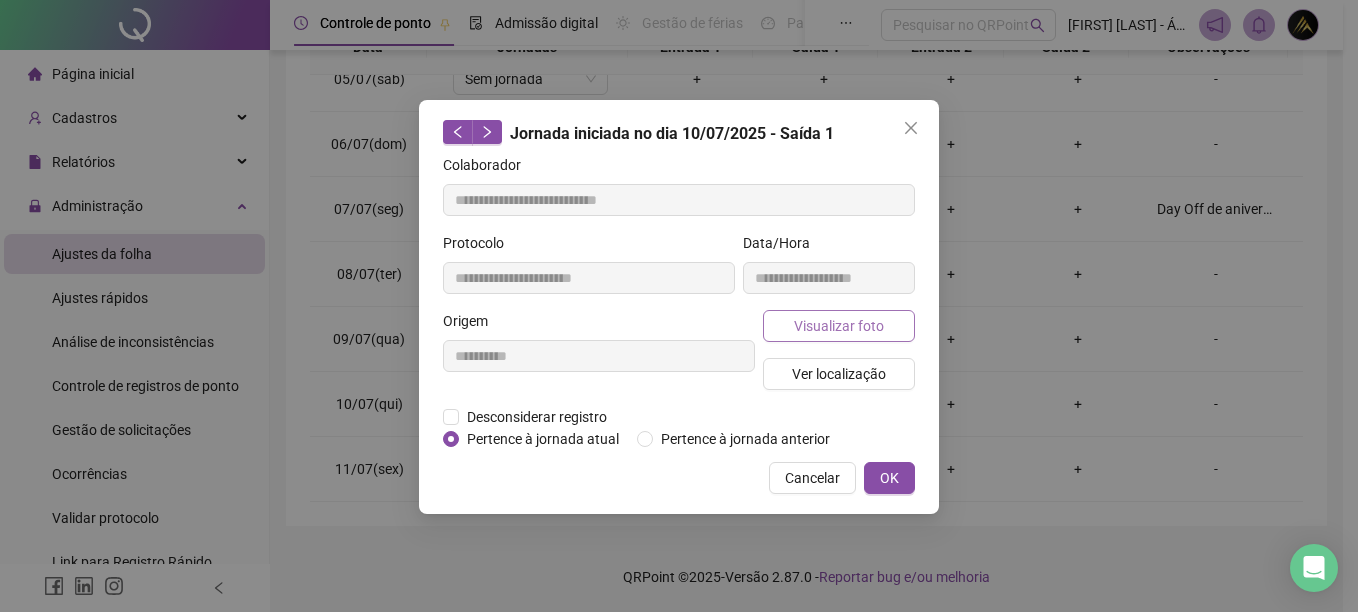 click on "Visualizar foto" at bounding box center (839, 326) 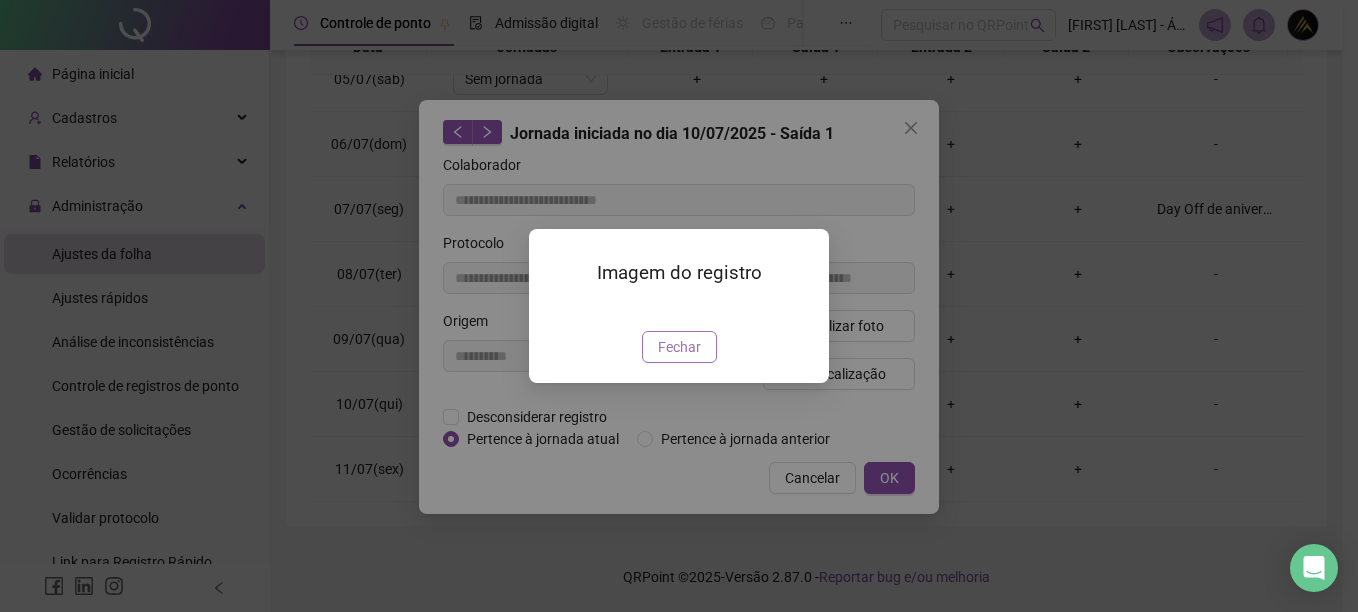 click on "Fechar" at bounding box center [679, 347] 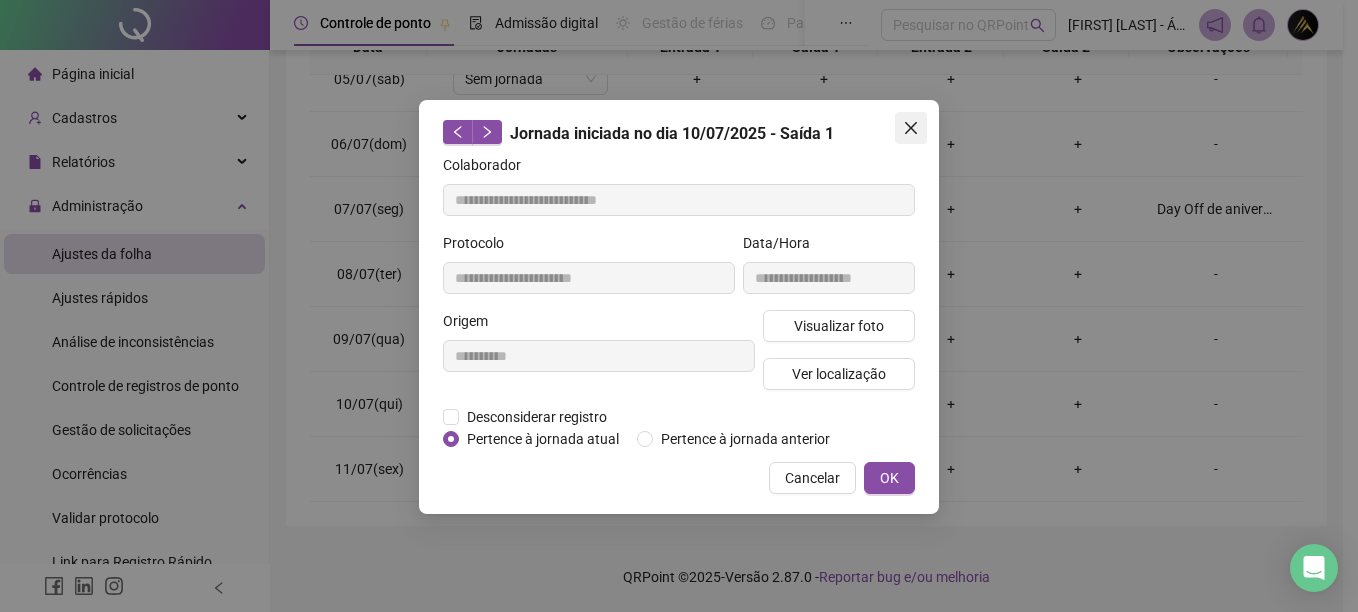 click 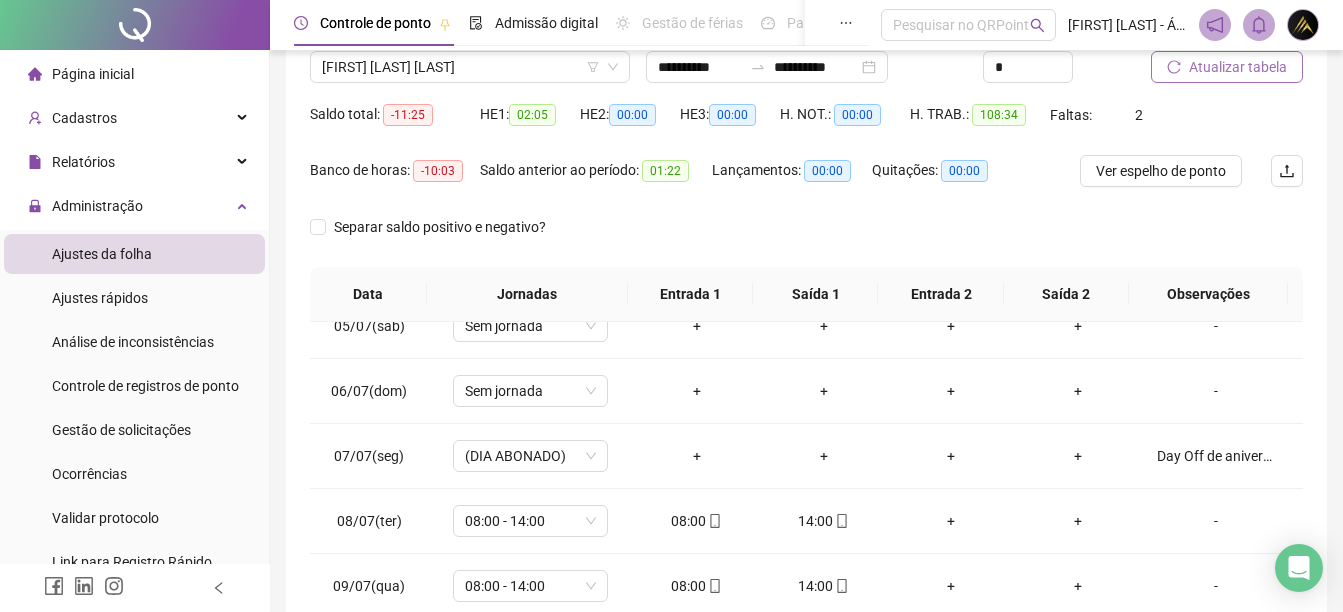scroll, scrollTop: 0, scrollLeft: 0, axis: both 